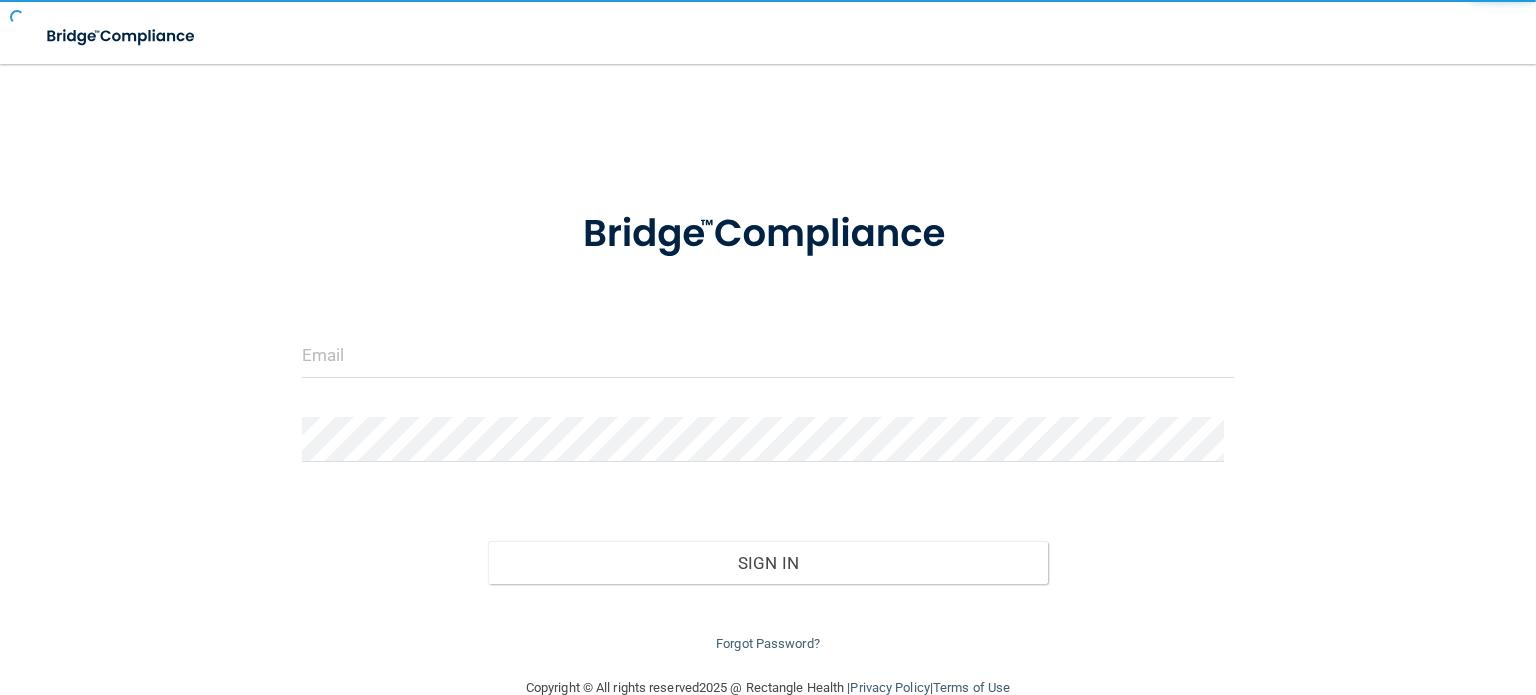 scroll, scrollTop: 0, scrollLeft: 0, axis: both 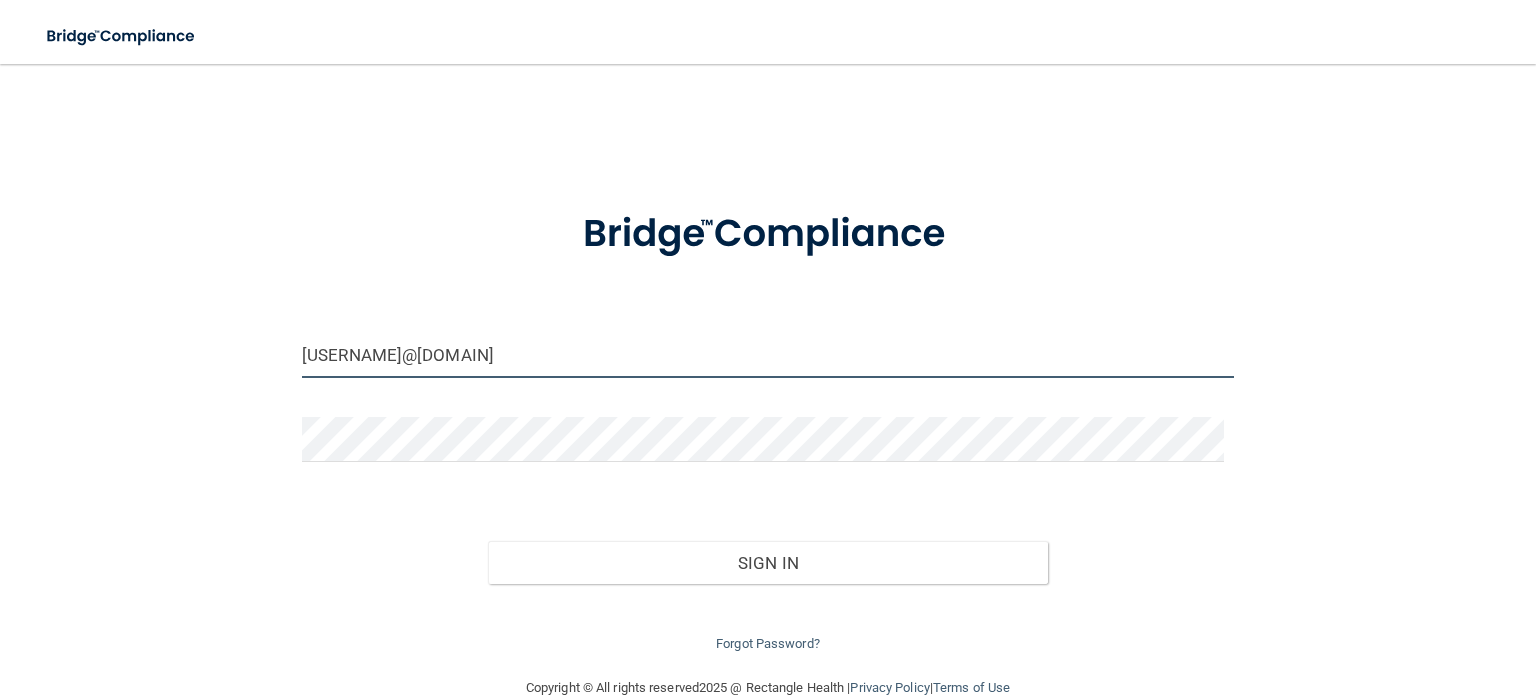 click on "[USERNAME]@[DOMAIN]" at bounding box center [768, 355] 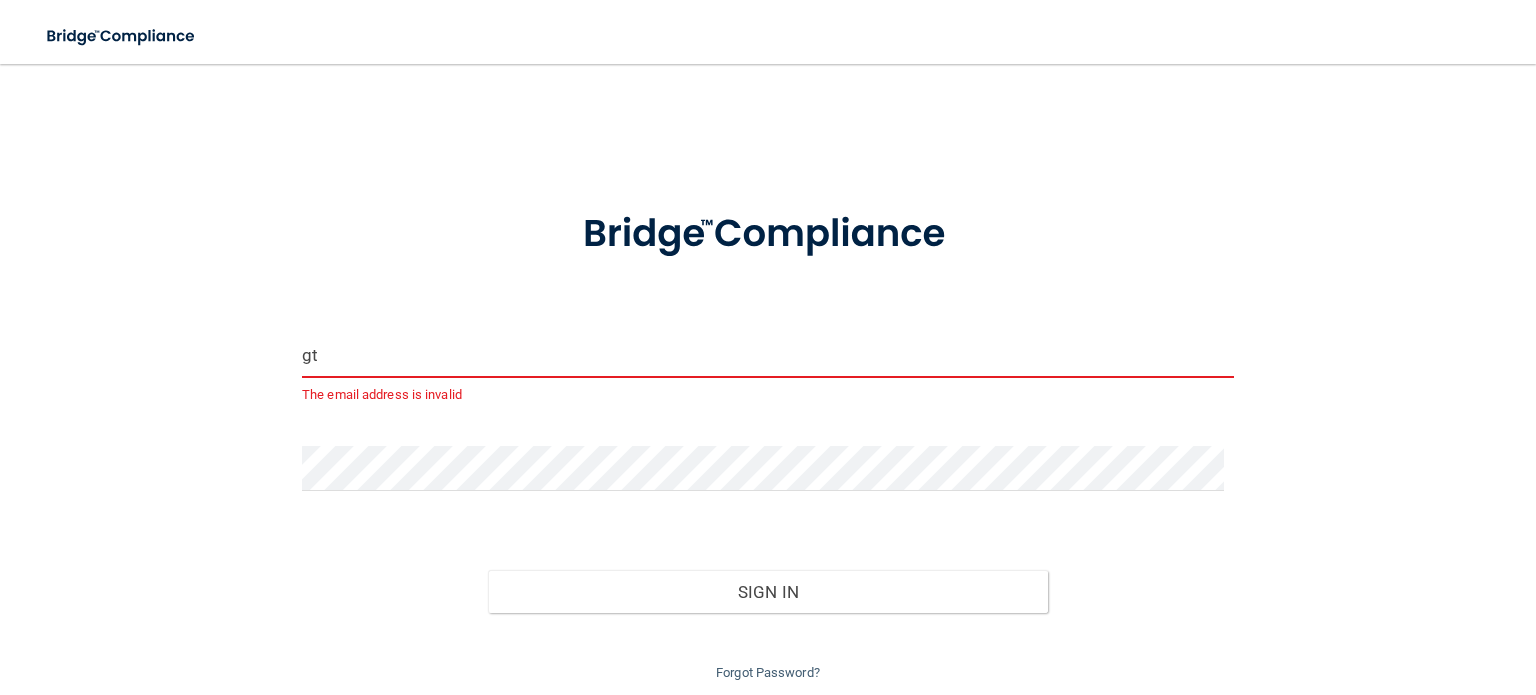 type on "g" 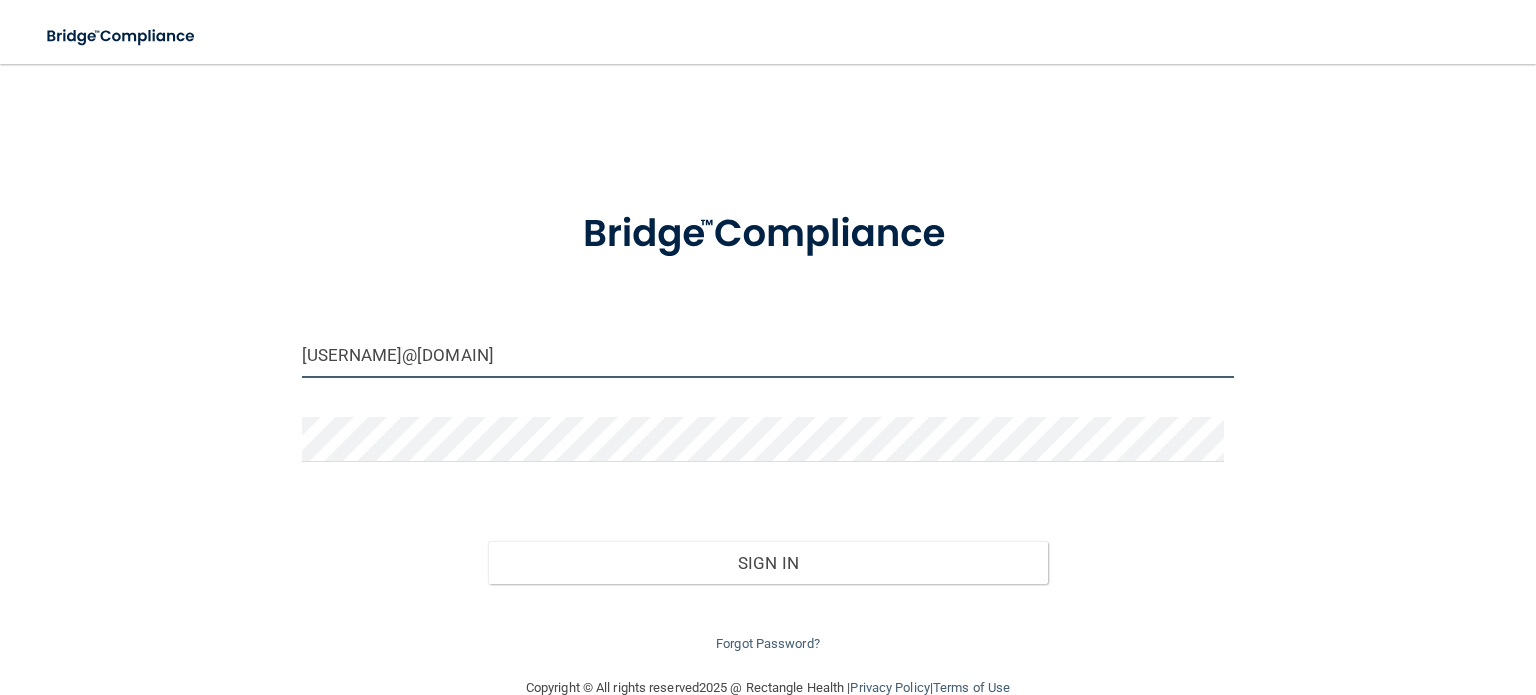 type on "[USERNAME]@[DOMAIN]" 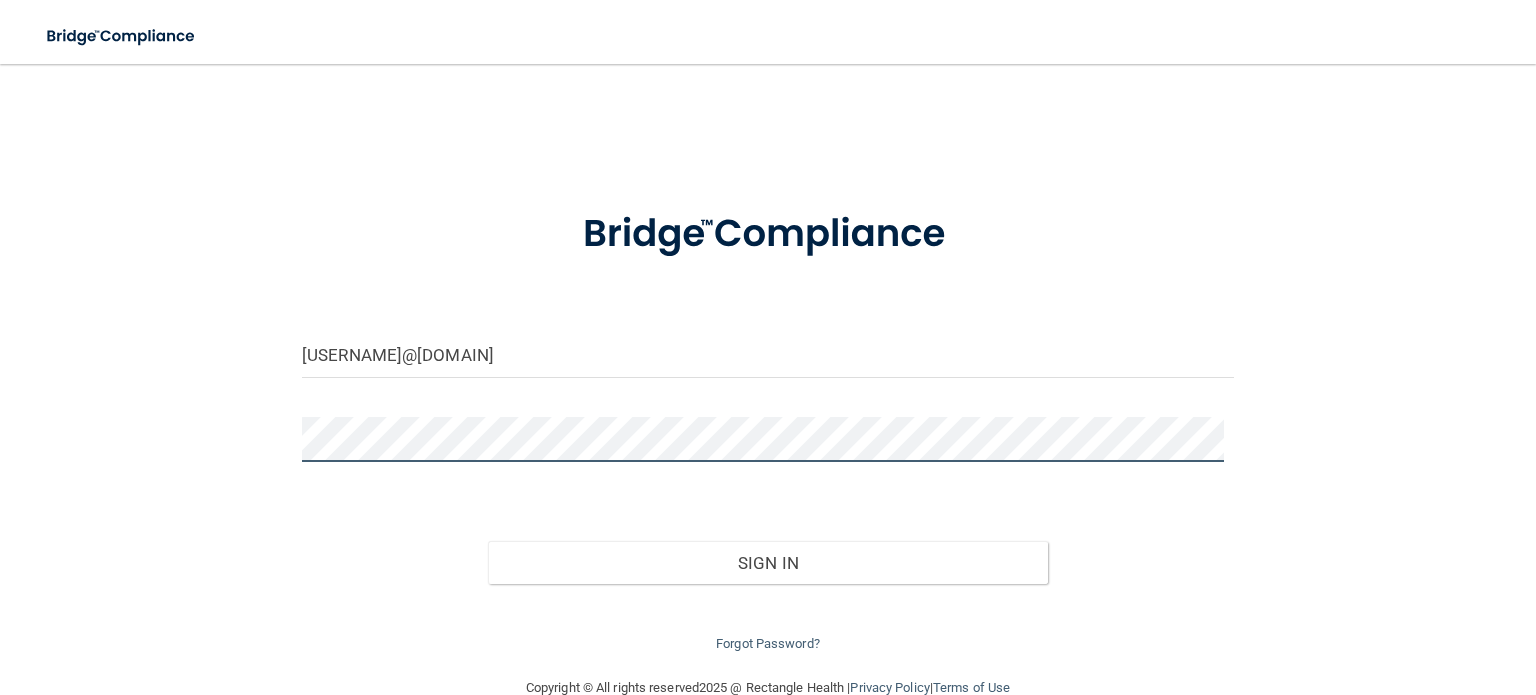 click on "Sign In" at bounding box center (767, 563) 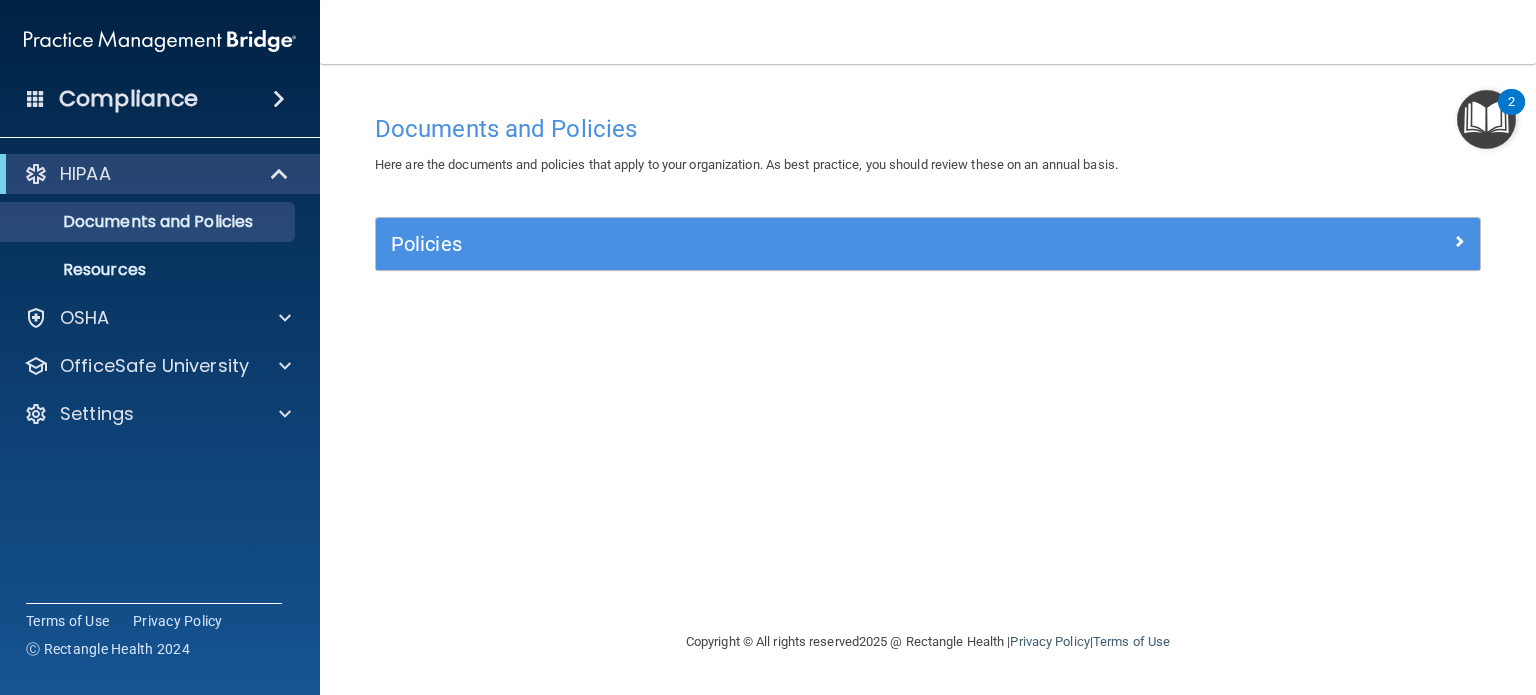 click at bounding box center [1486, 119] 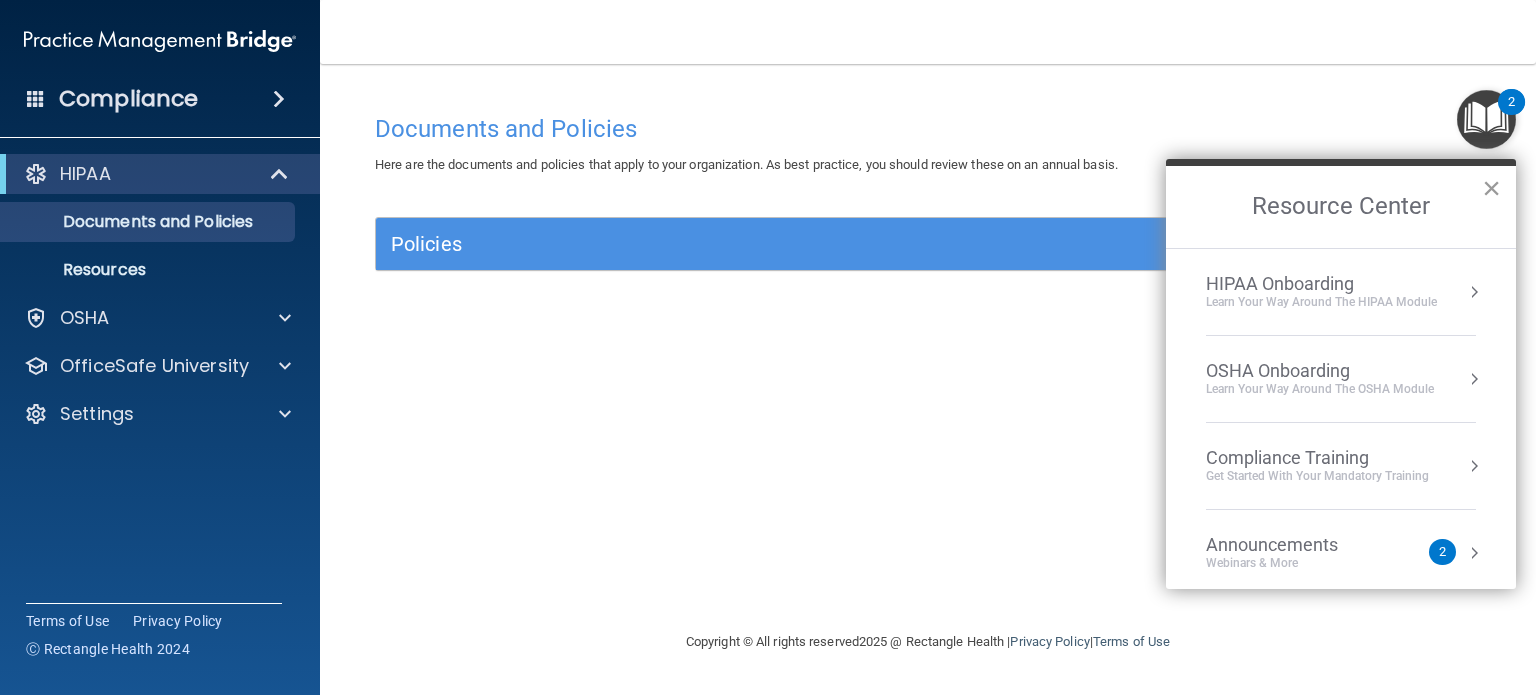 click on "×" at bounding box center [1491, 188] 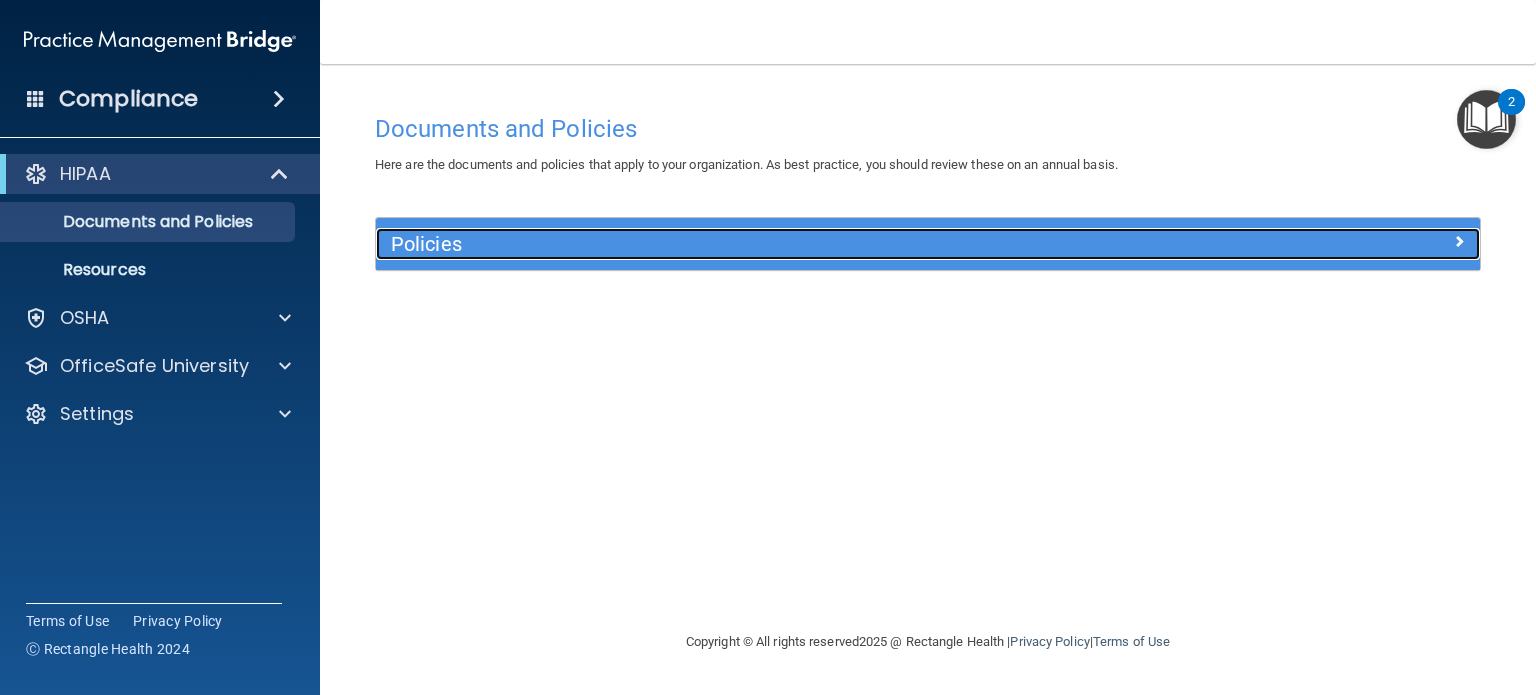 click on "Policies" at bounding box center (790, 244) 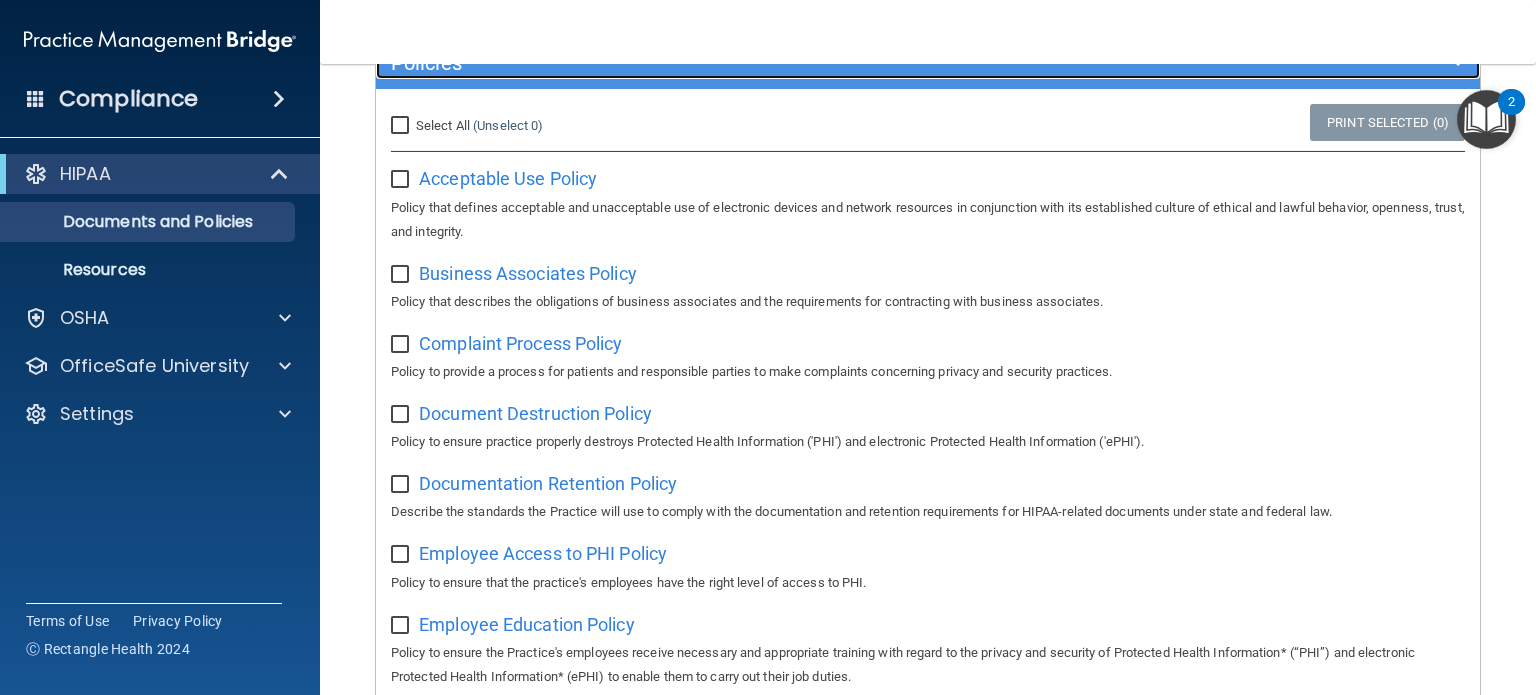 scroll, scrollTop: 182, scrollLeft: 0, axis: vertical 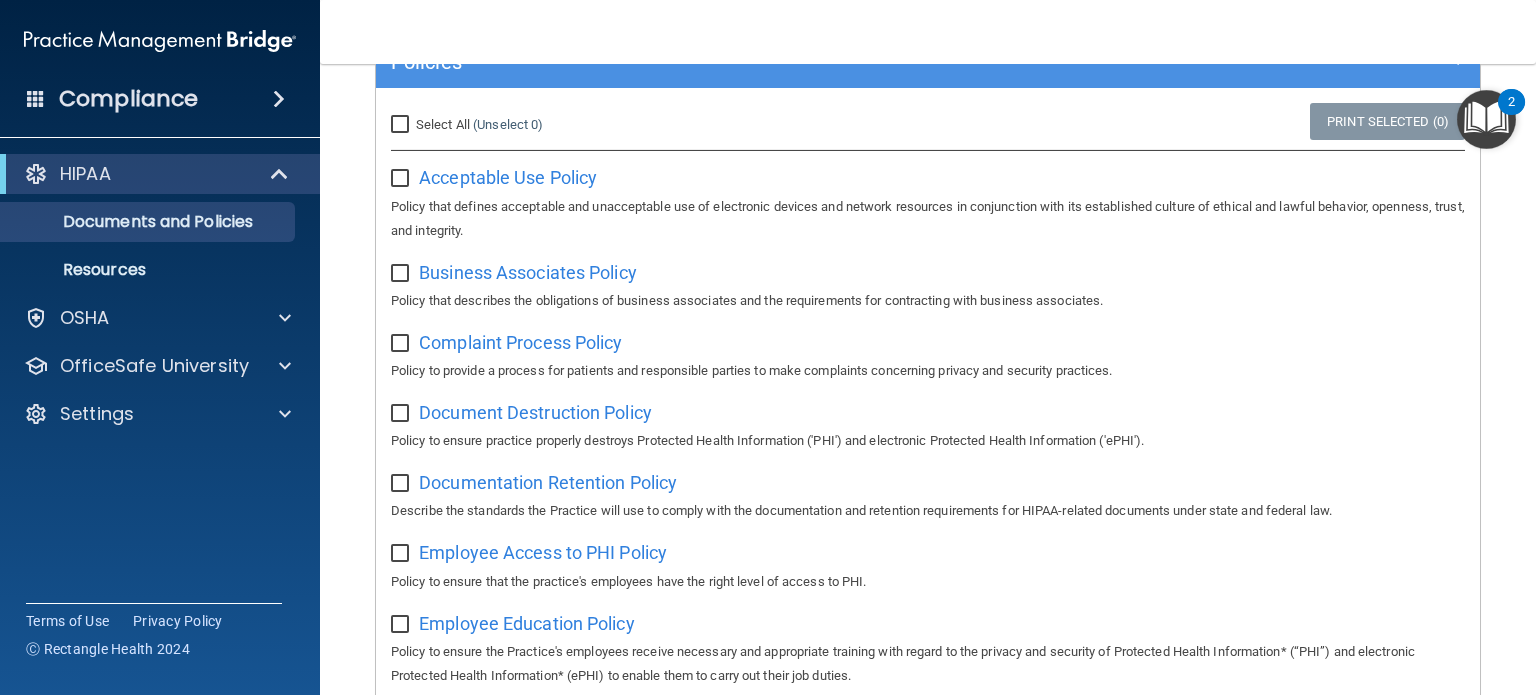 click on "Select All   (Unselect 0)    Unselect All" at bounding box center (402, 125) 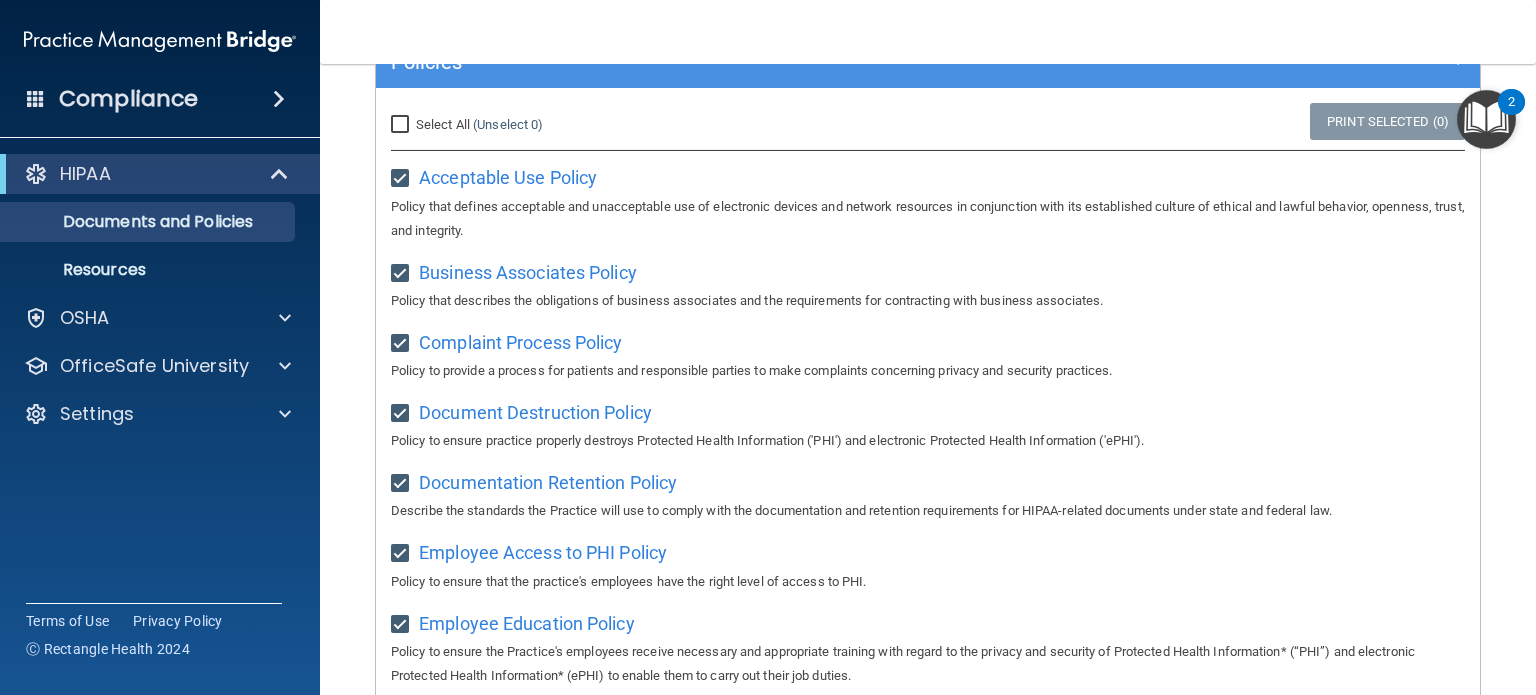 checkbox on "true" 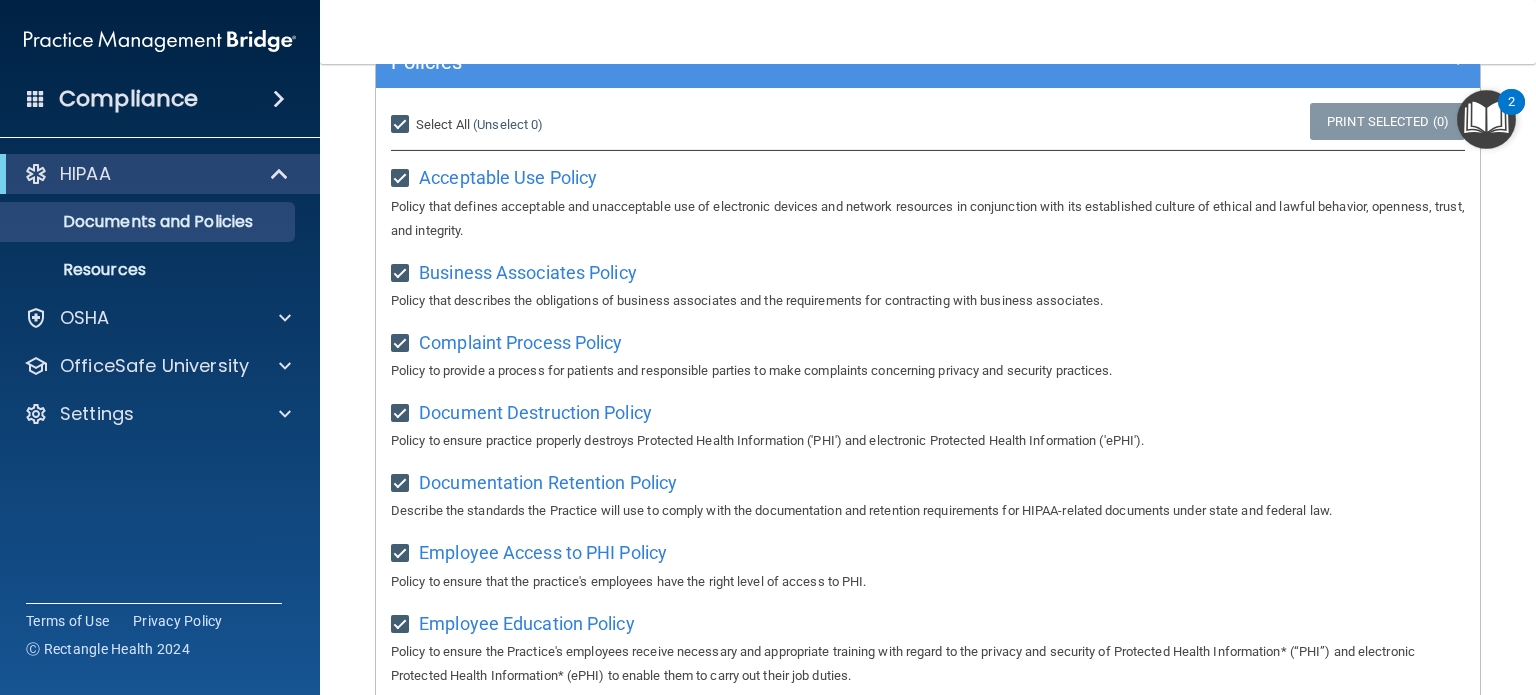 checkbox on "true" 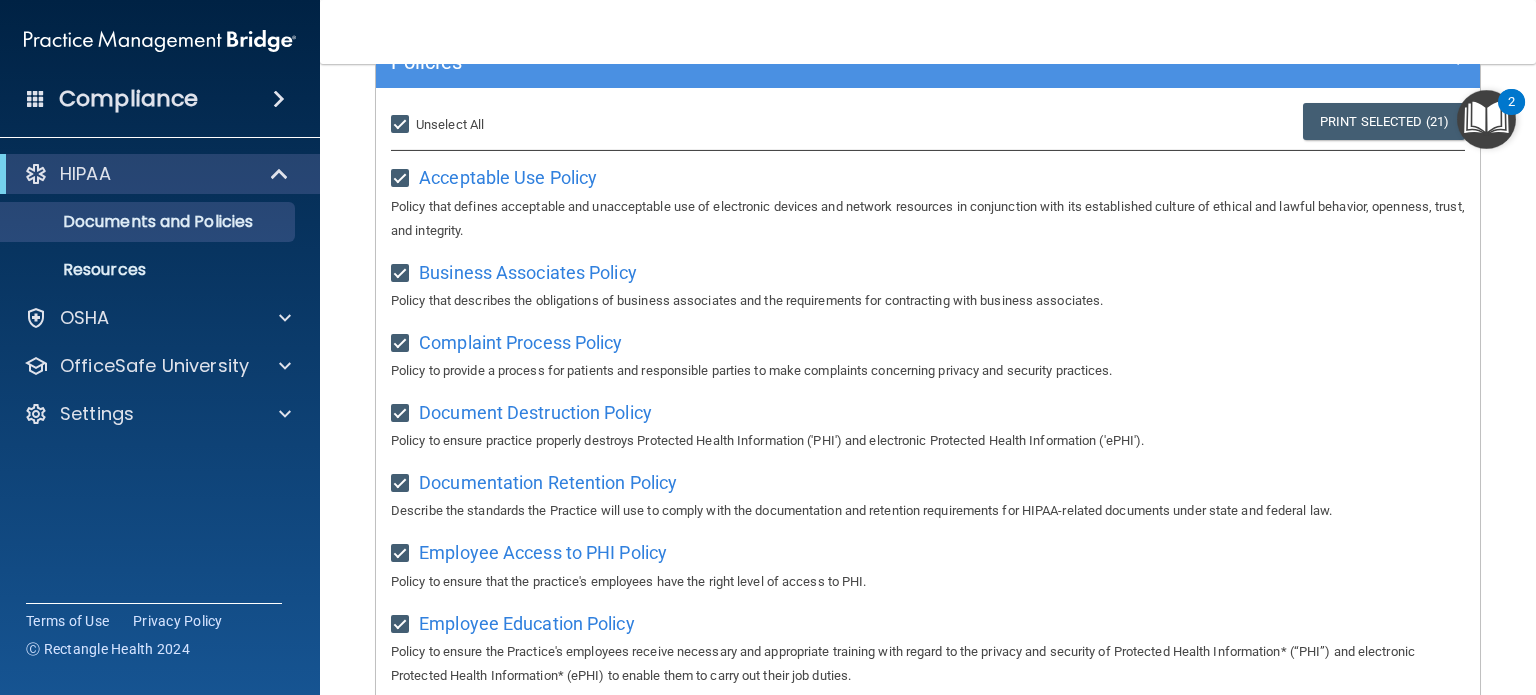 click on "Select All   (Unselect 21)    Unselect All" at bounding box center (402, 125) 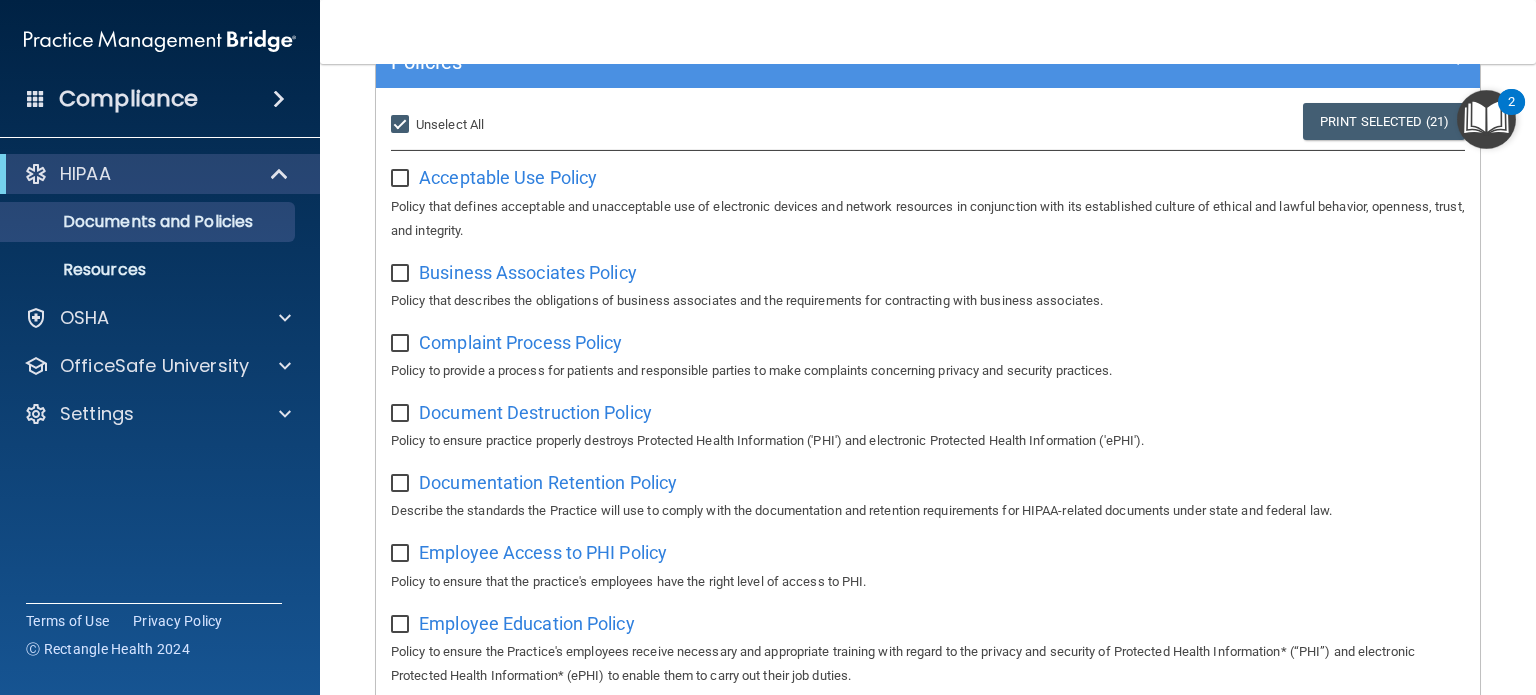 checkbox on "false" 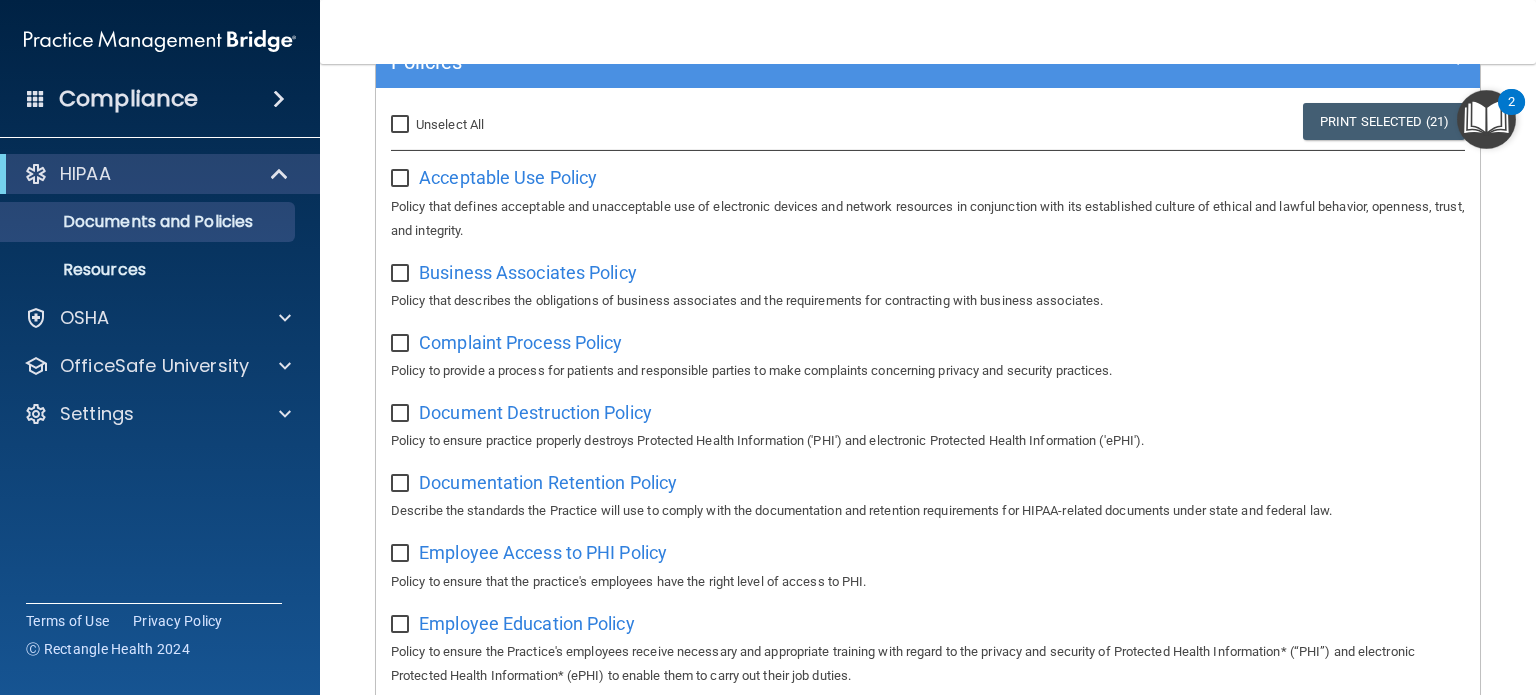 checkbox on "false" 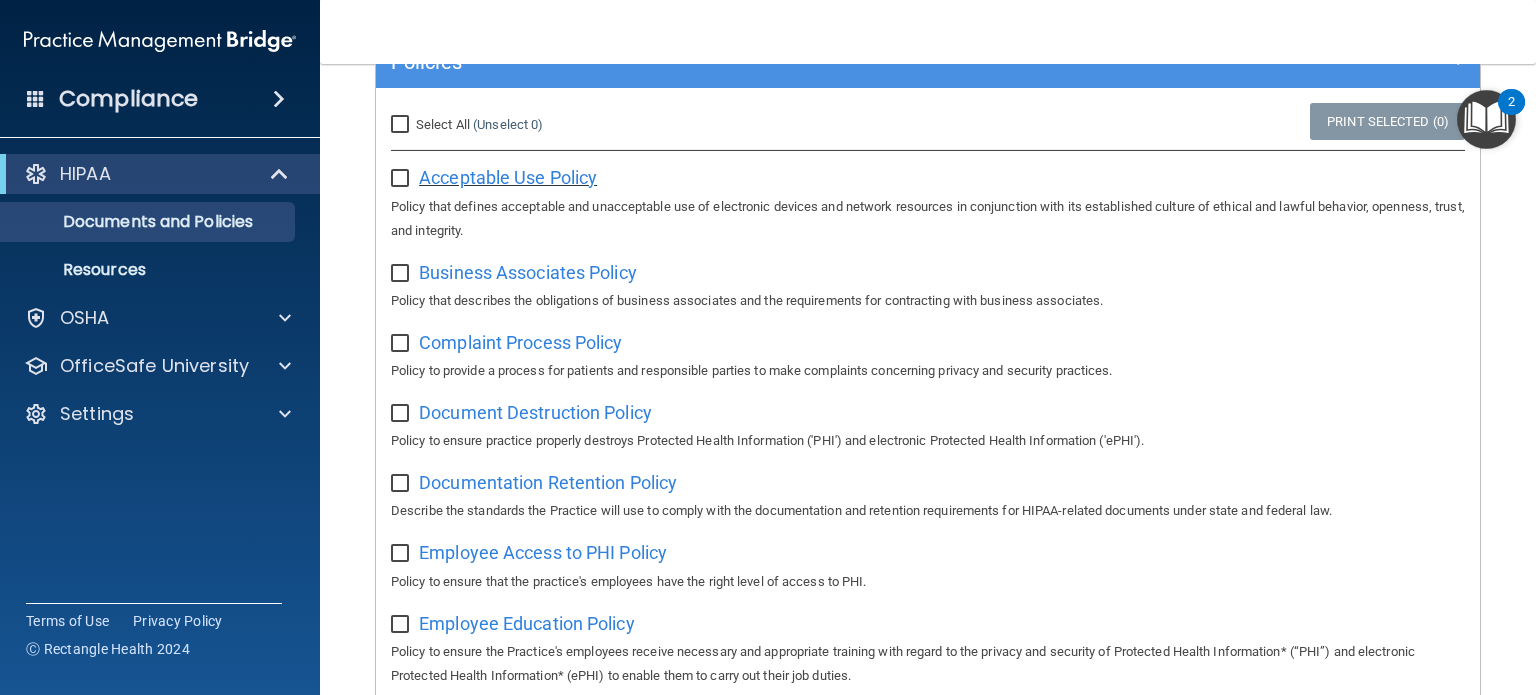 click on "Acceptable Use Policy" at bounding box center (508, 177) 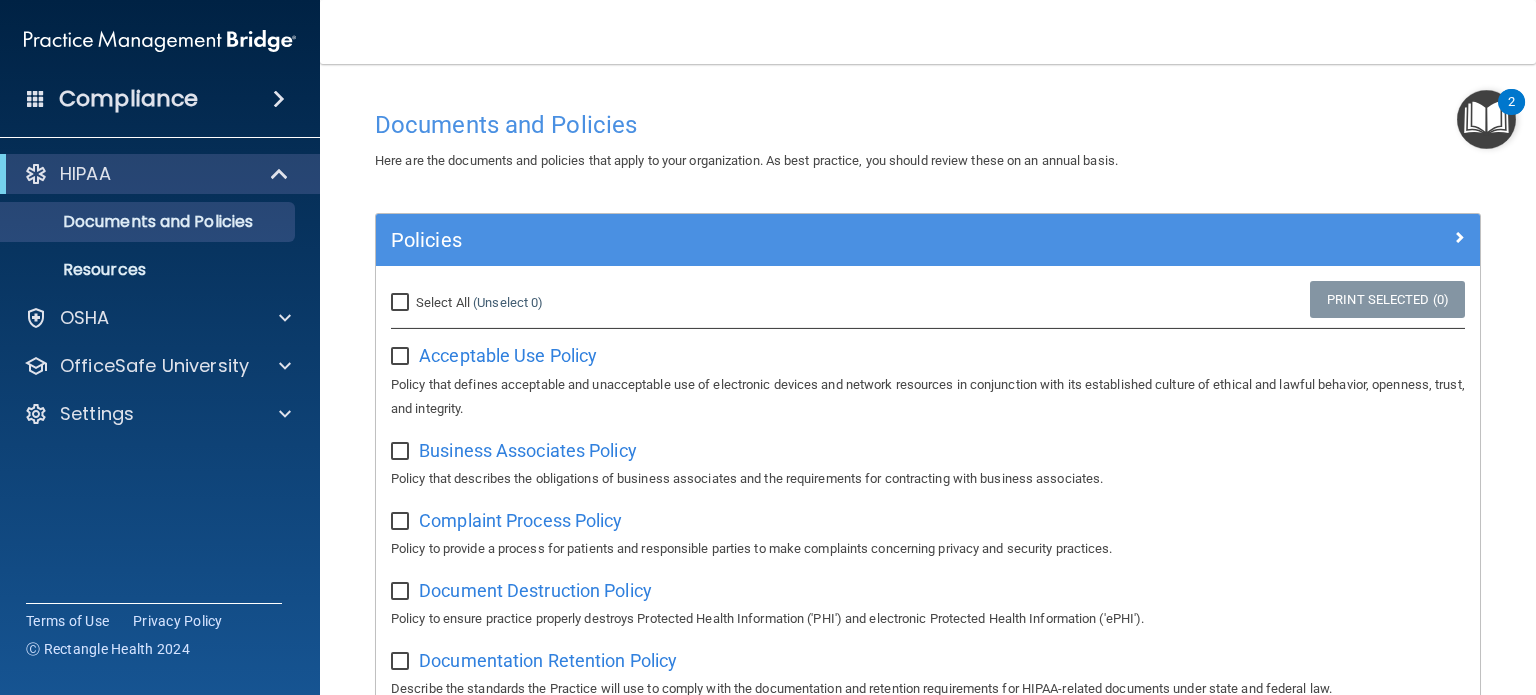 scroll, scrollTop: 0, scrollLeft: 0, axis: both 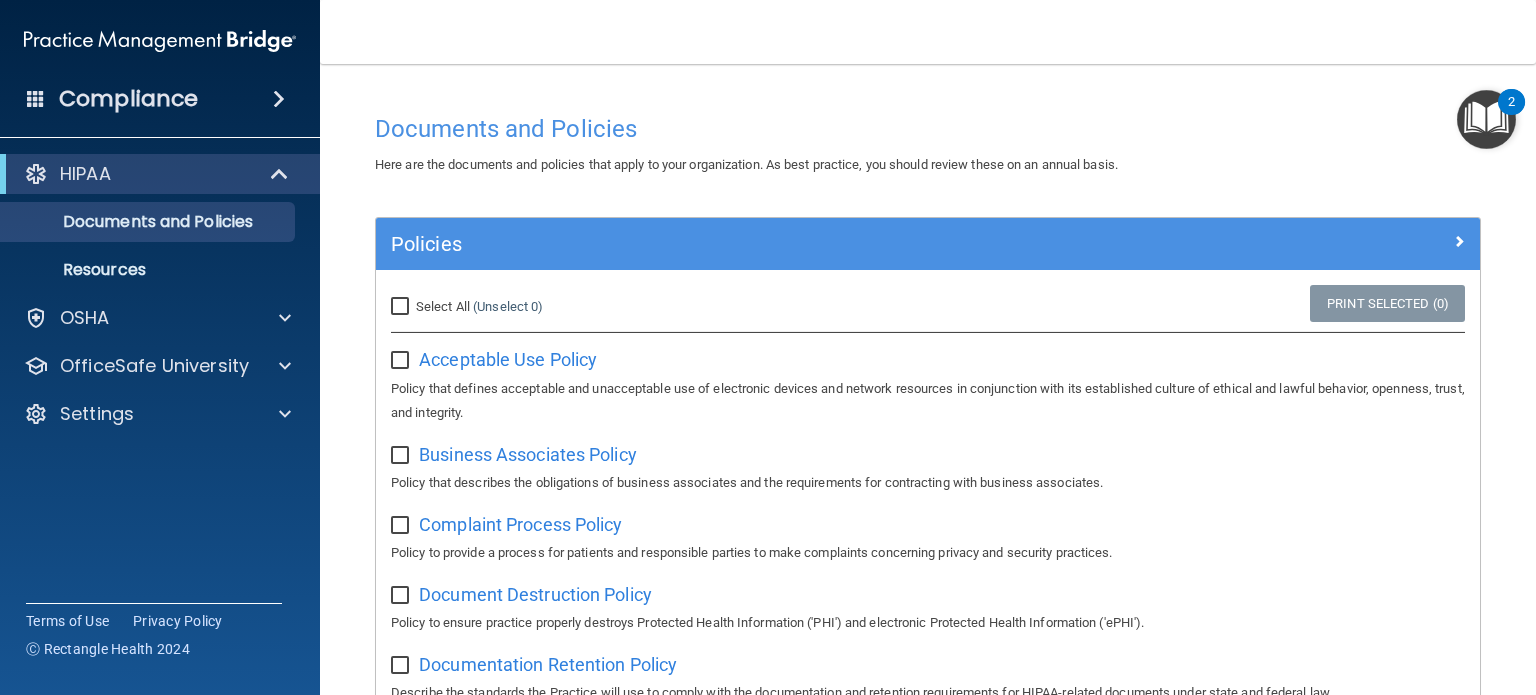 click at bounding box center [1486, 119] 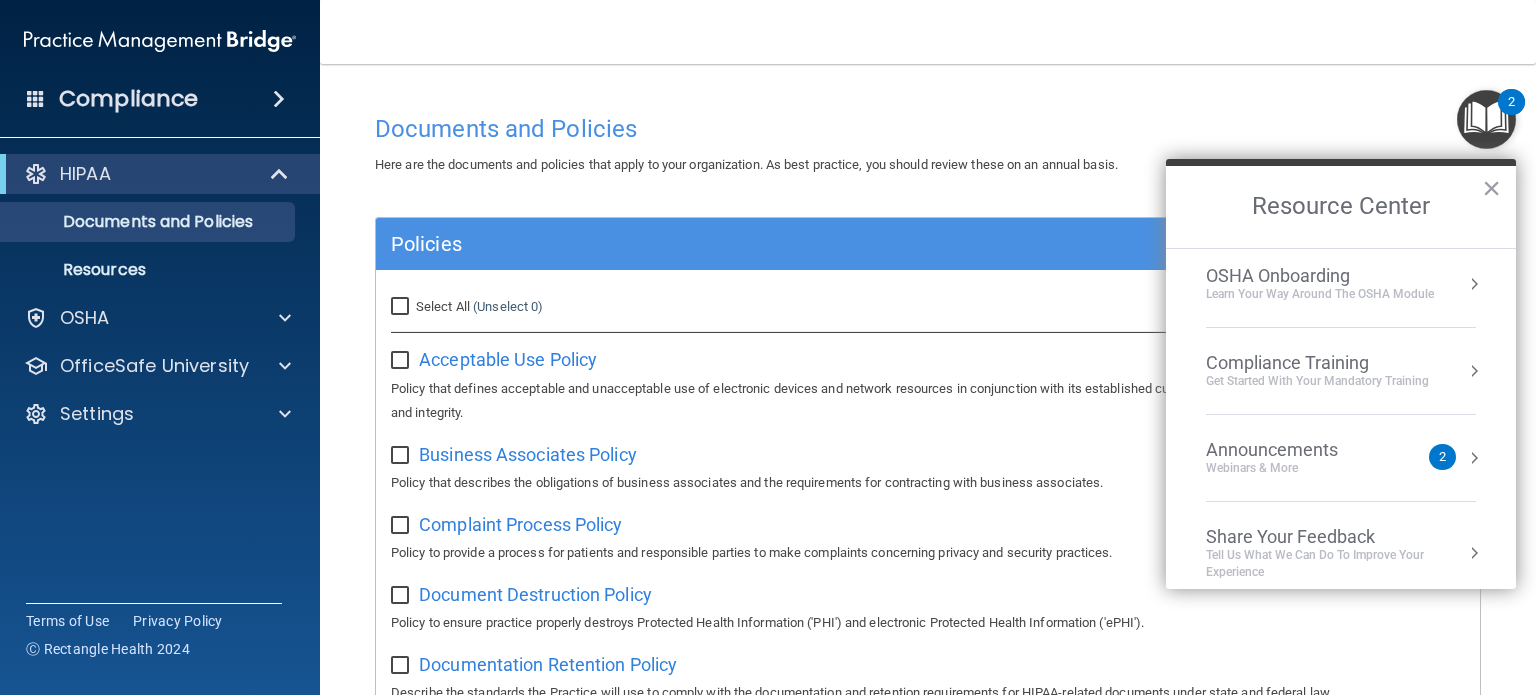 scroll, scrollTop: 109, scrollLeft: 0, axis: vertical 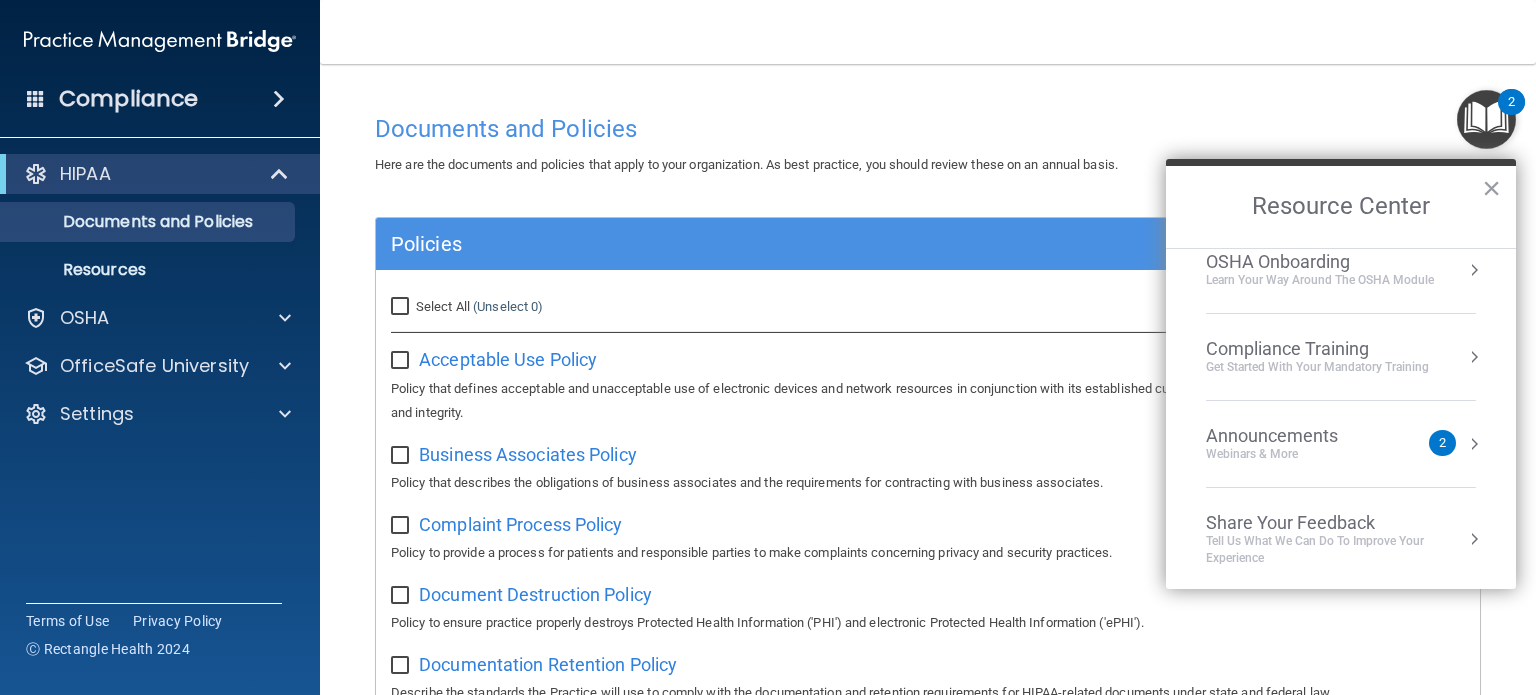 click on "2" at bounding box center (1442, 443) 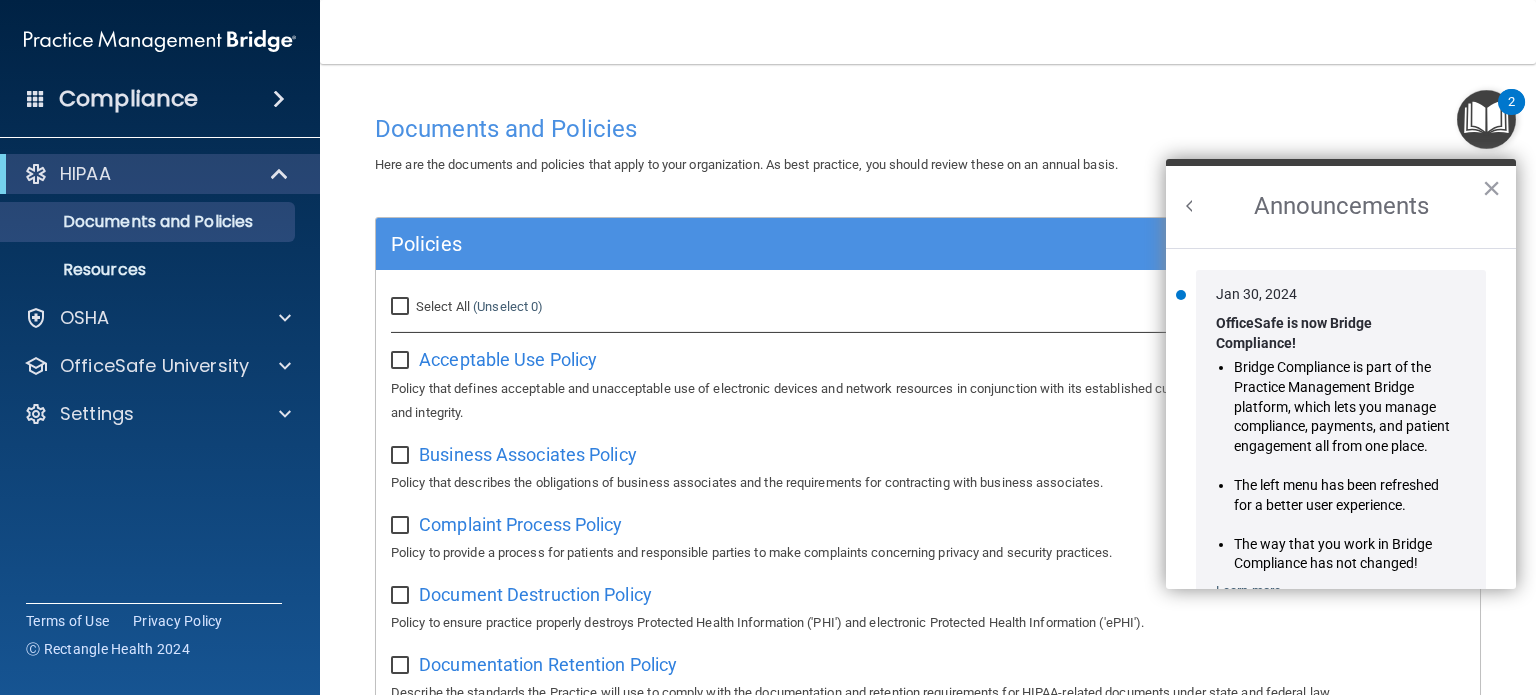 scroll, scrollTop: 0, scrollLeft: 0, axis: both 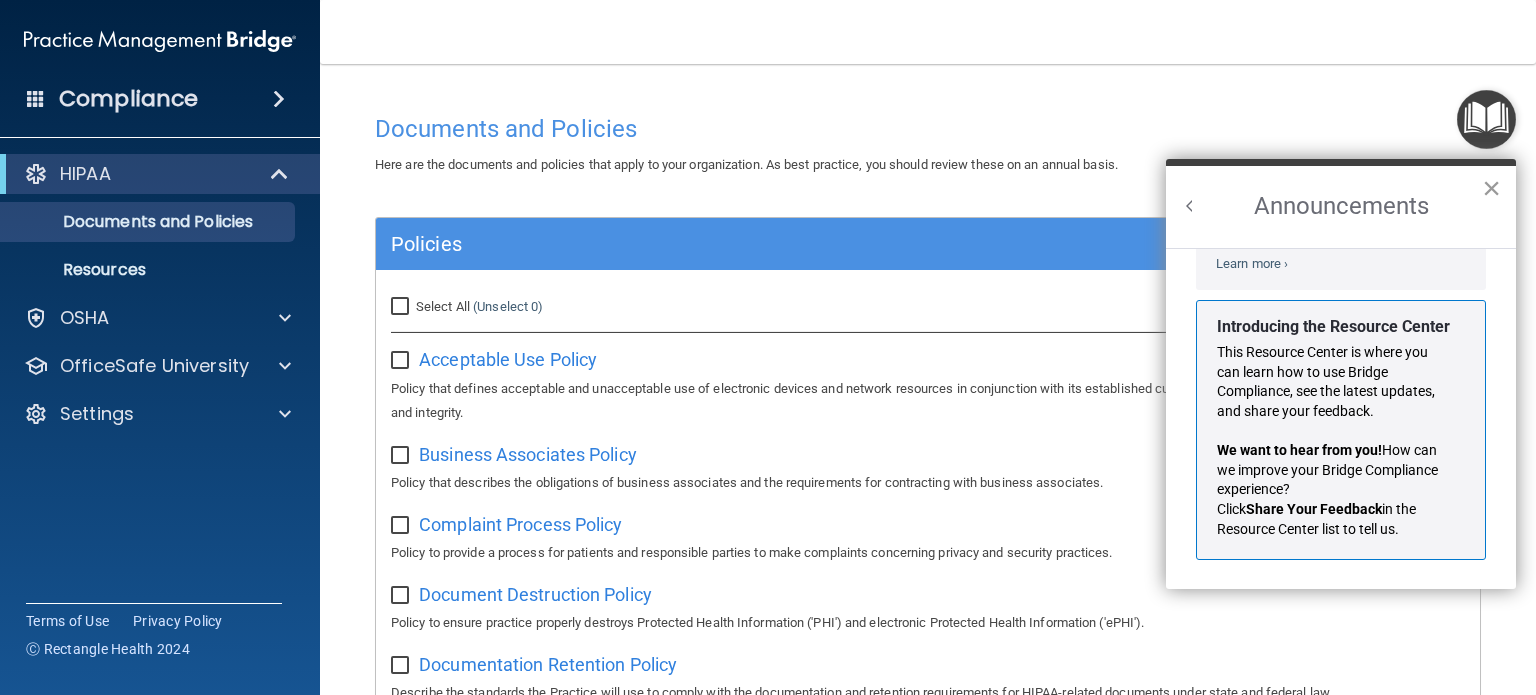 click on "×" at bounding box center (1491, 188) 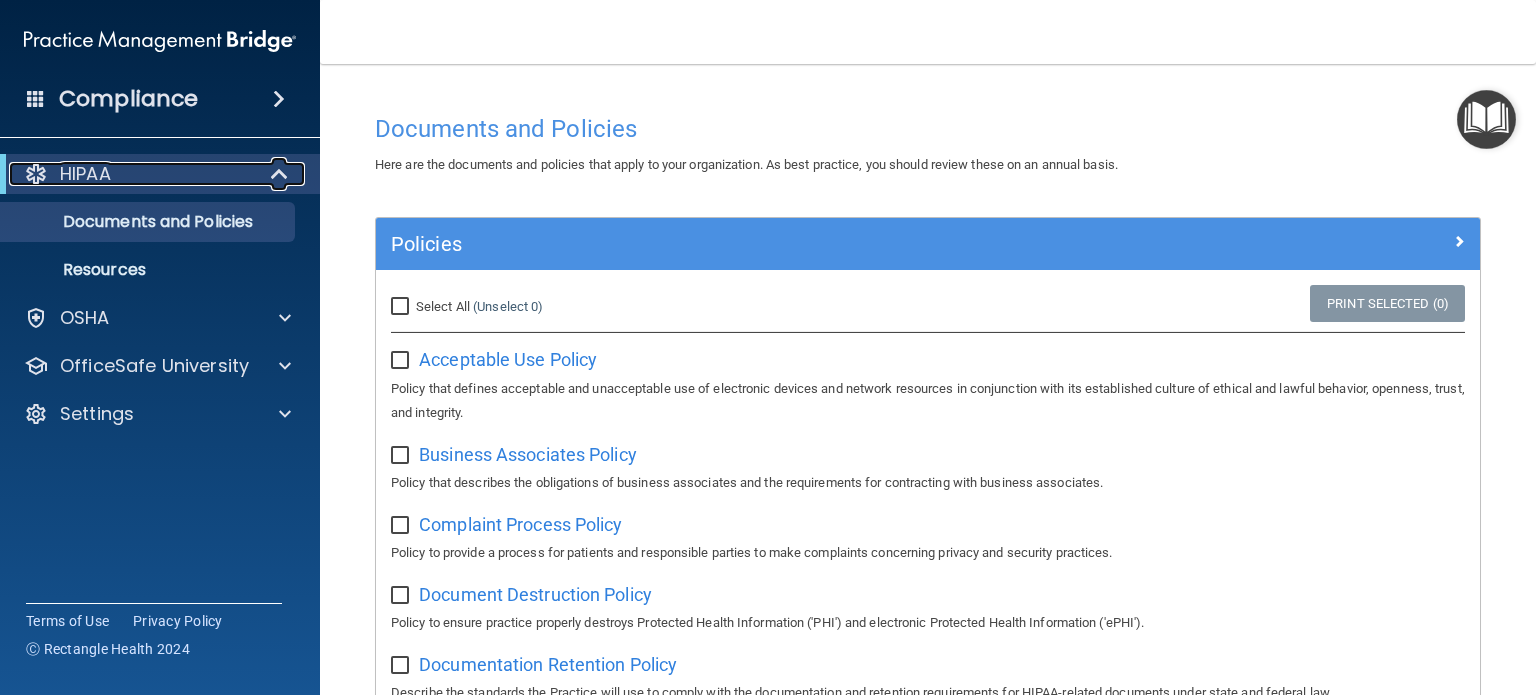 click at bounding box center (281, 174) 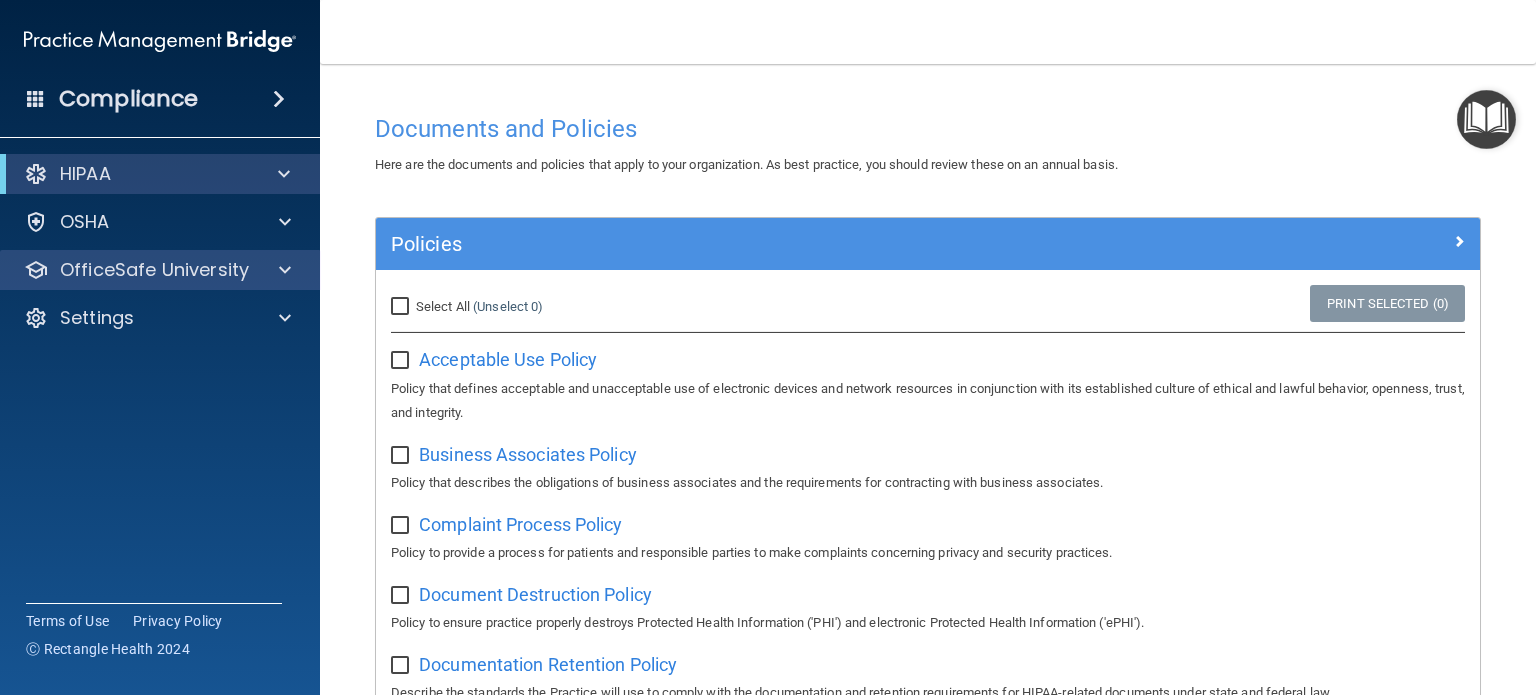 click on "OfficeSafe University" at bounding box center [160, 270] 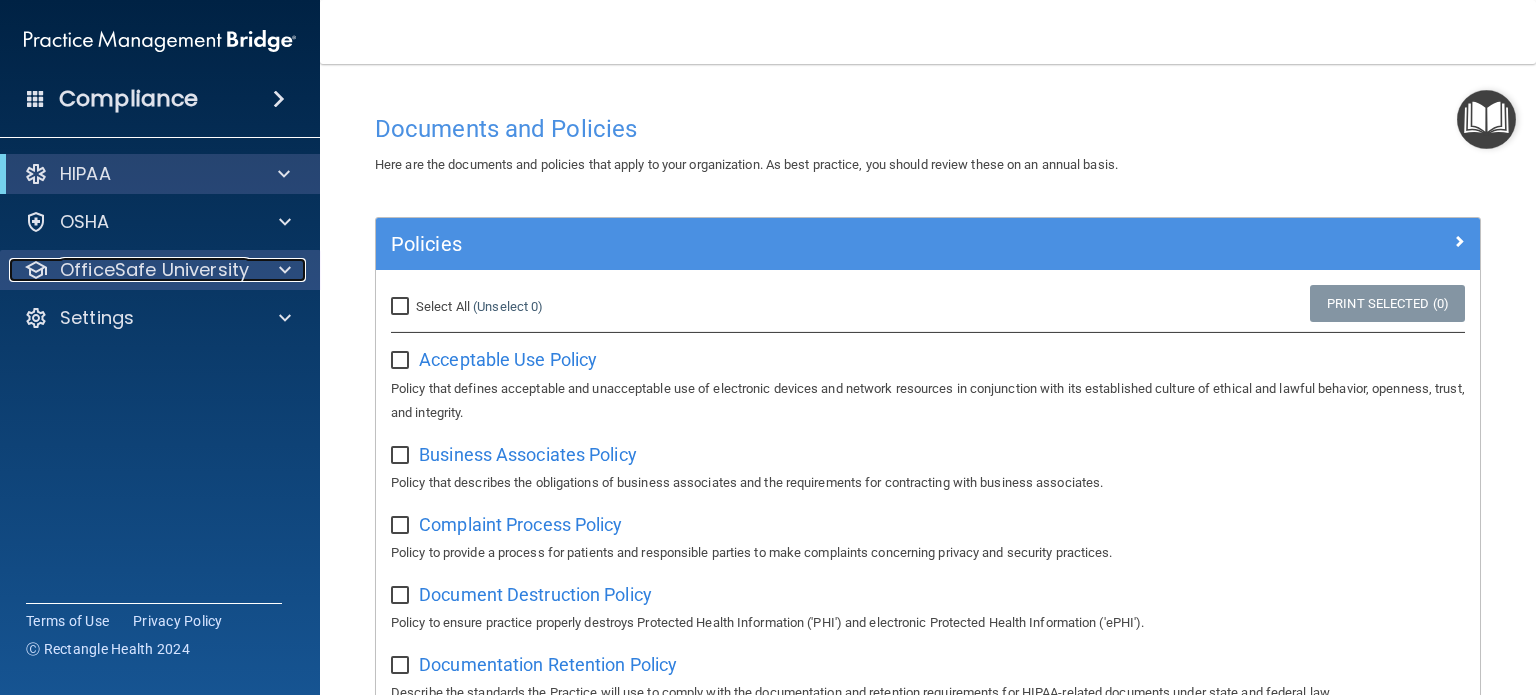 click at bounding box center [285, 270] 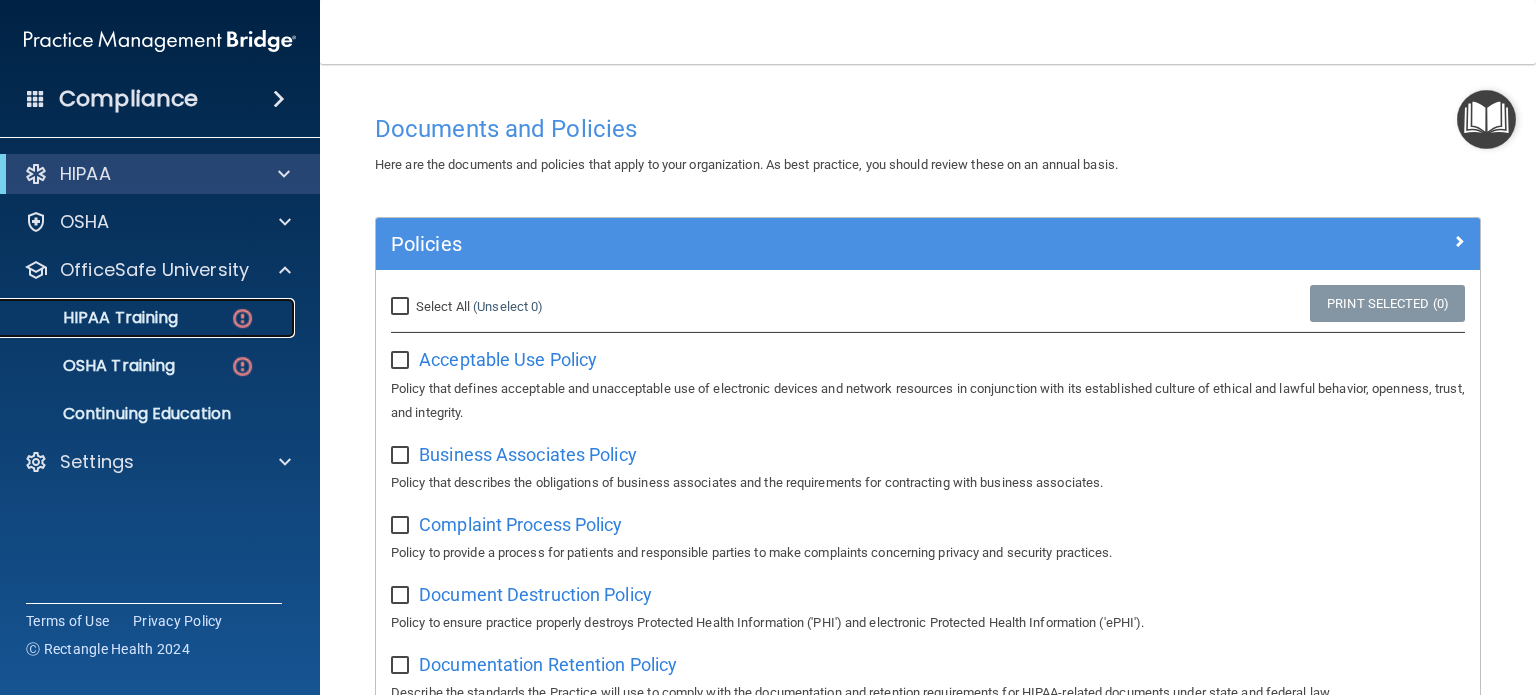click on "HIPAA Training" at bounding box center (149, 318) 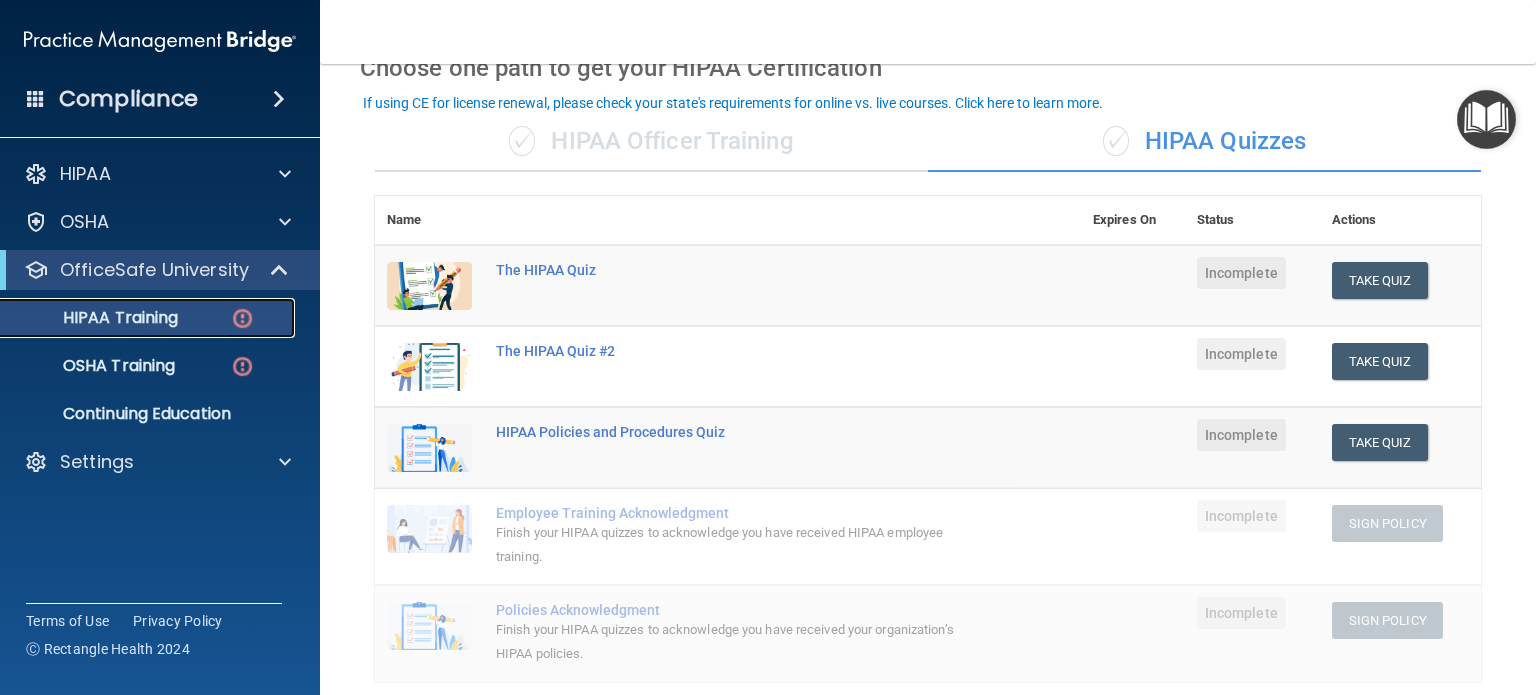 scroll, scrollTop: 100, scrollLeft: 0, axis: vertical 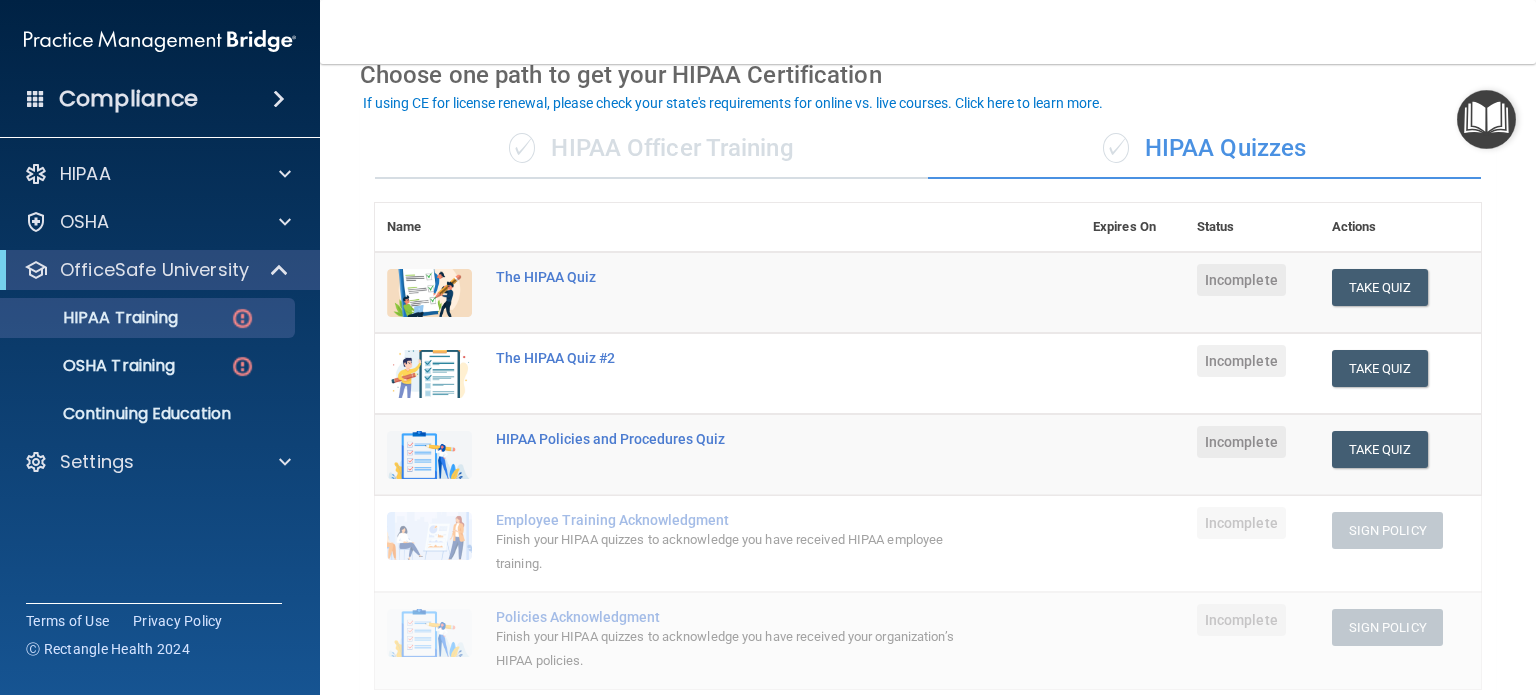 click on "✓   HIPAA Officer Training" at bounding box center (651, 149) 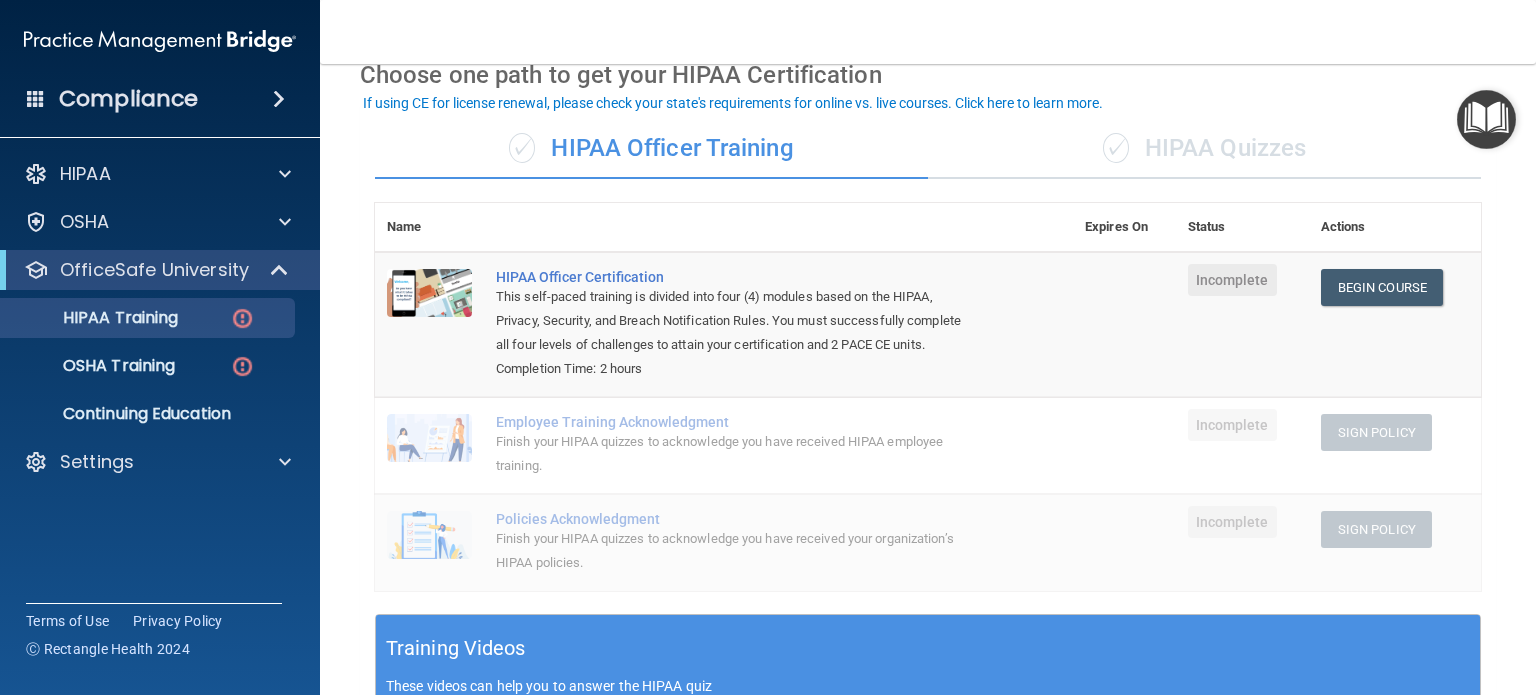 scroll, scrollTop: 180, scrollLeft: 0, axis: vertical 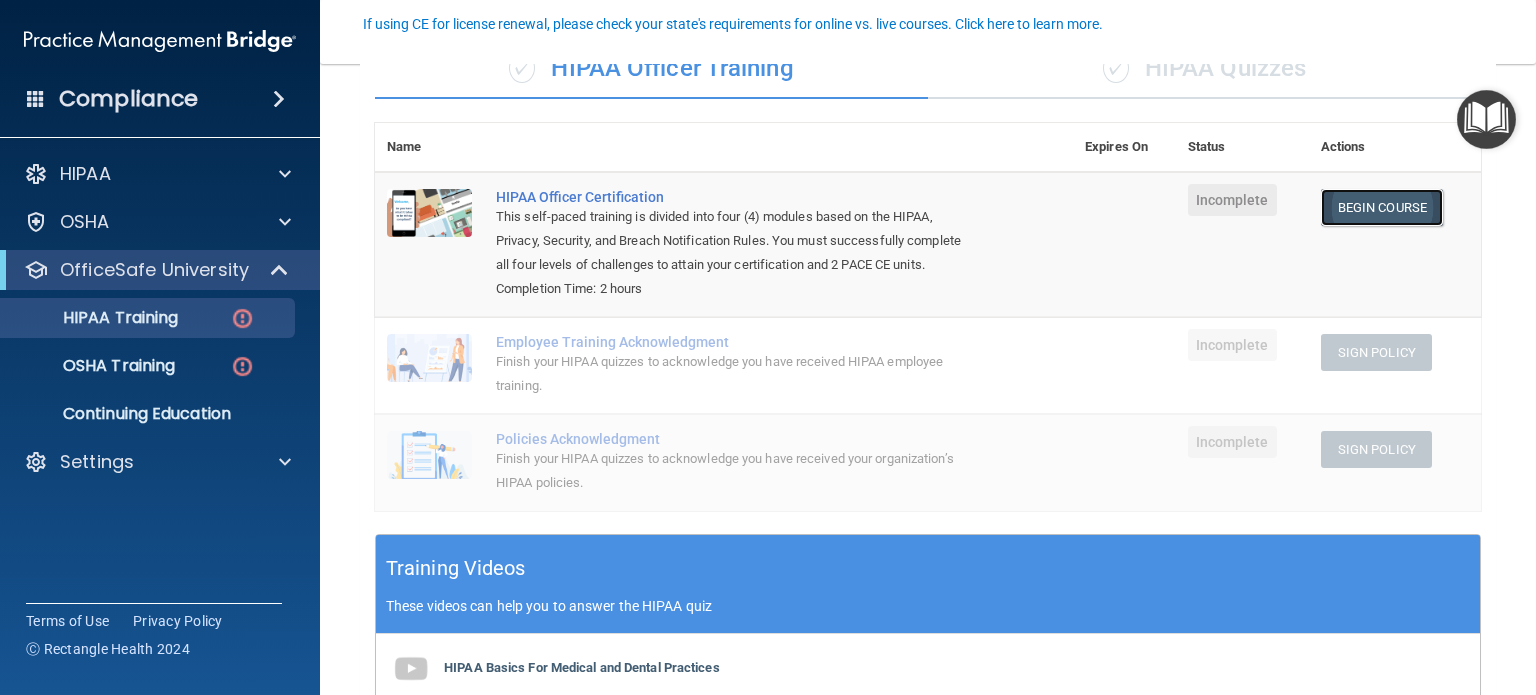 click on "Begin Course" at bounding box center (1382, 207) 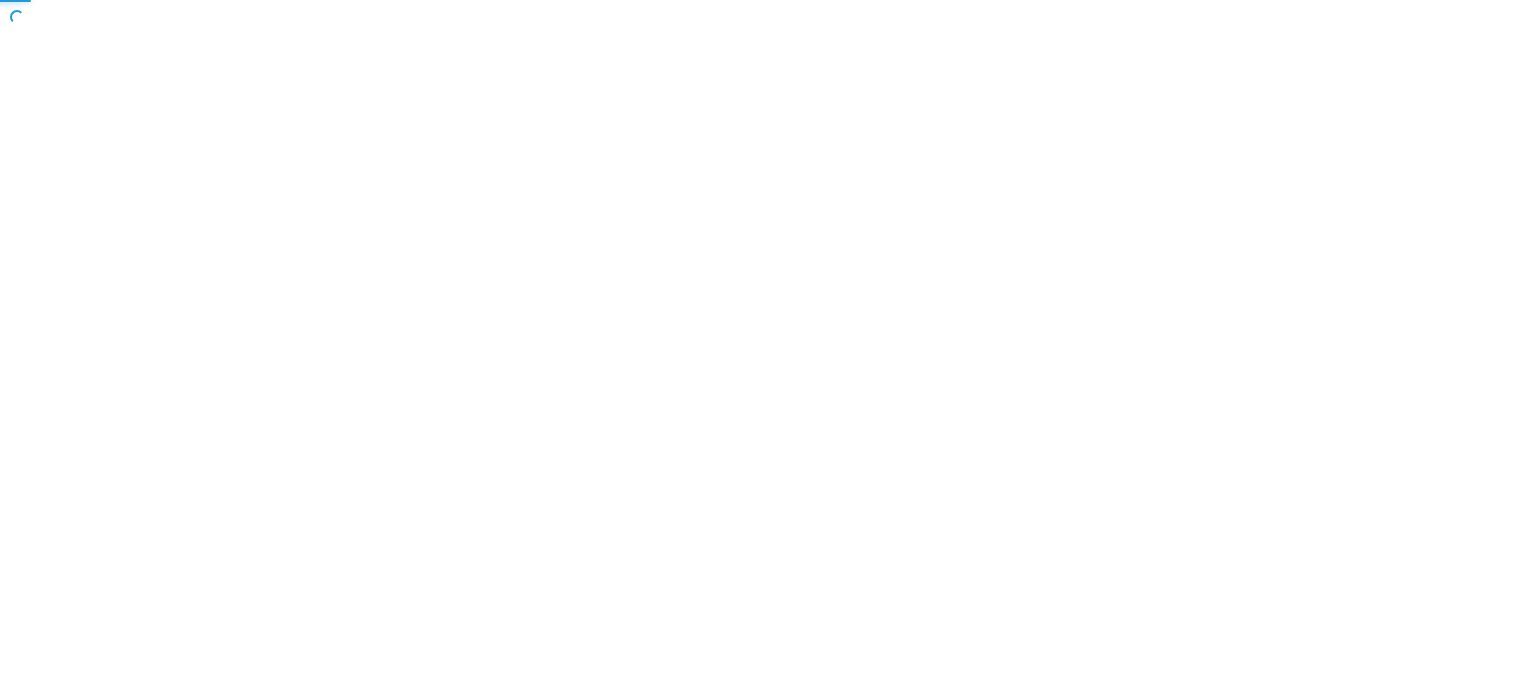 scroll, scrollTop: 0, scrollLeft: 0, axis: both 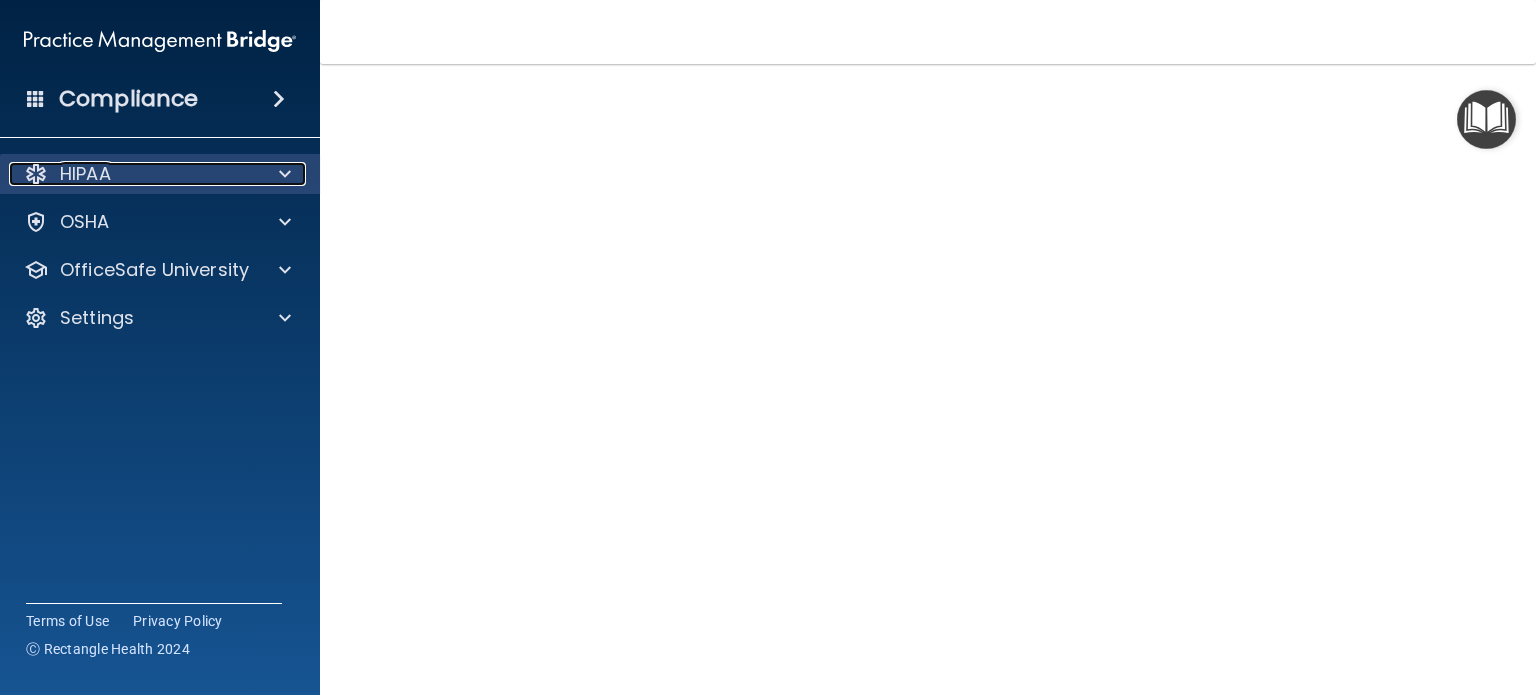 click at bounding box center [285, 174] 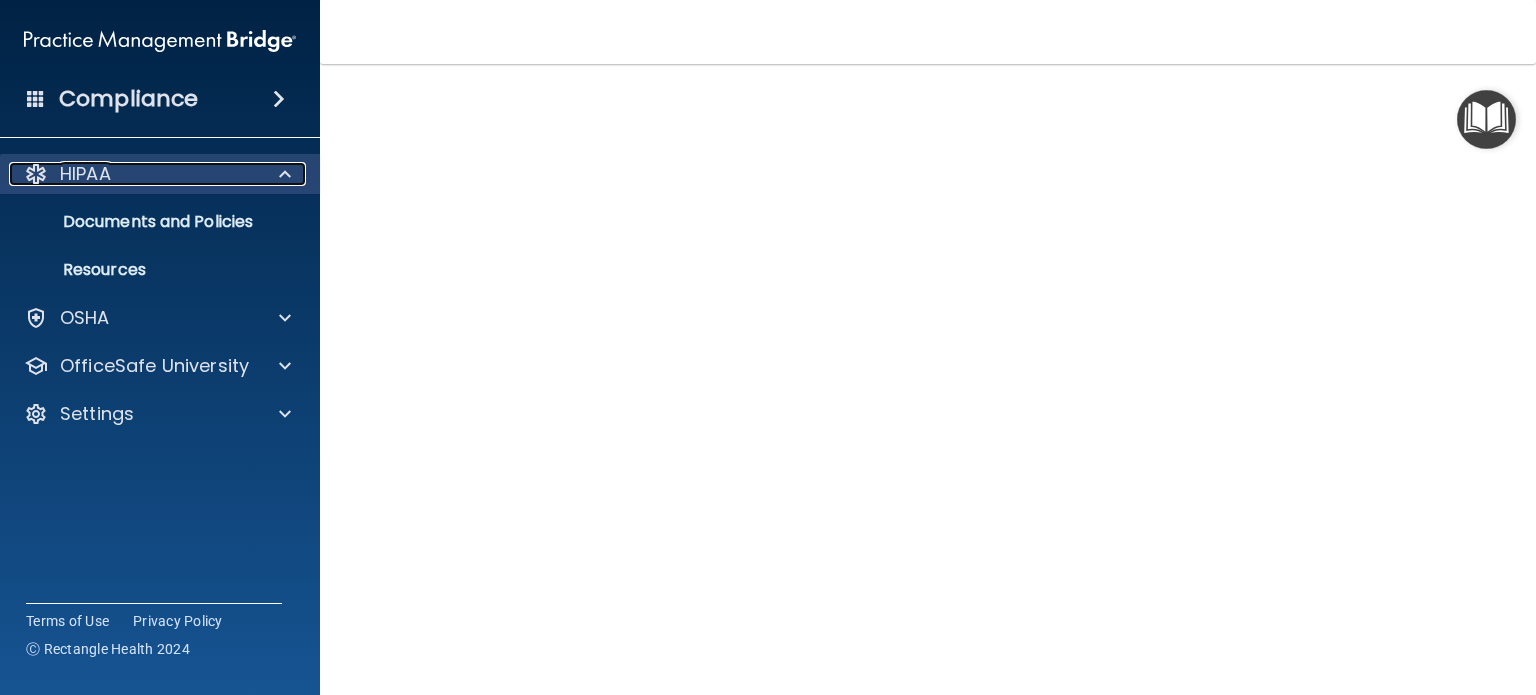click at bounding box center (285, 174) 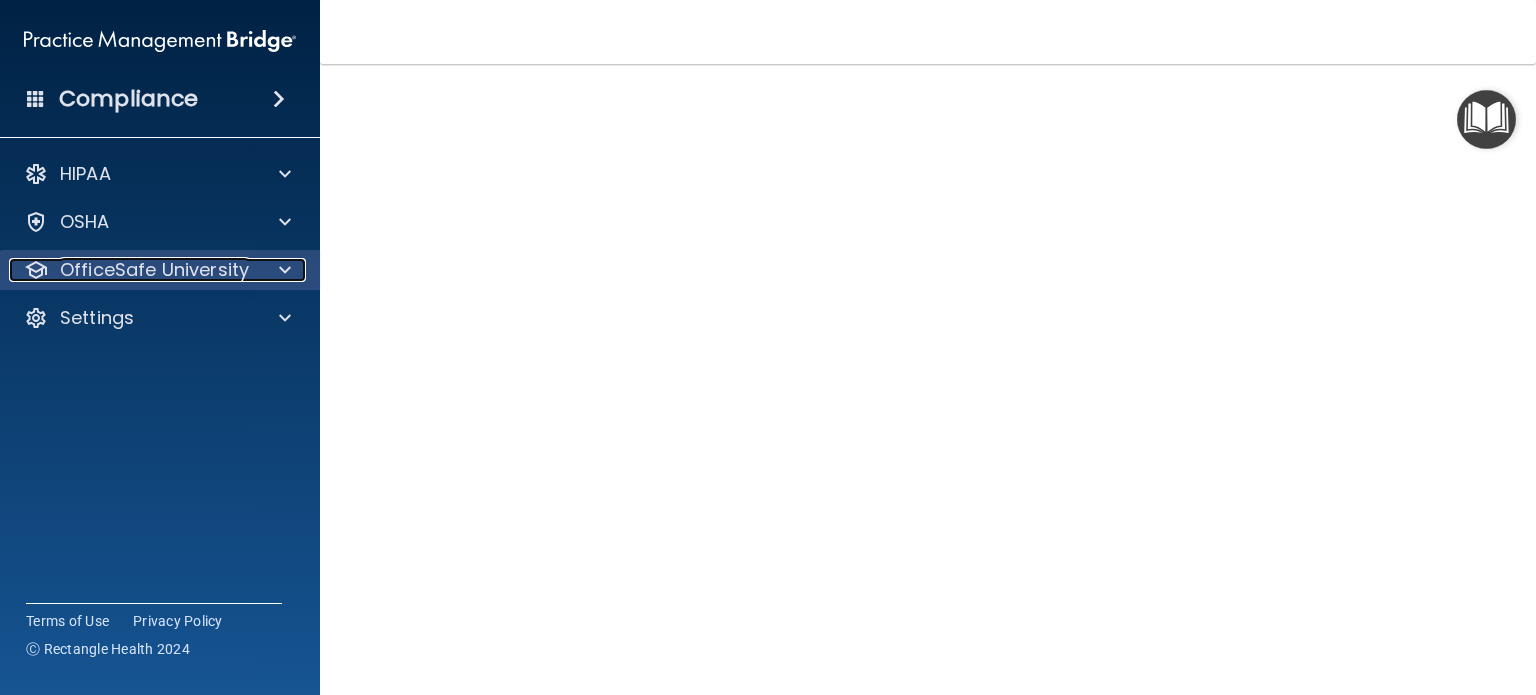 click at bounding box center (285, 270) 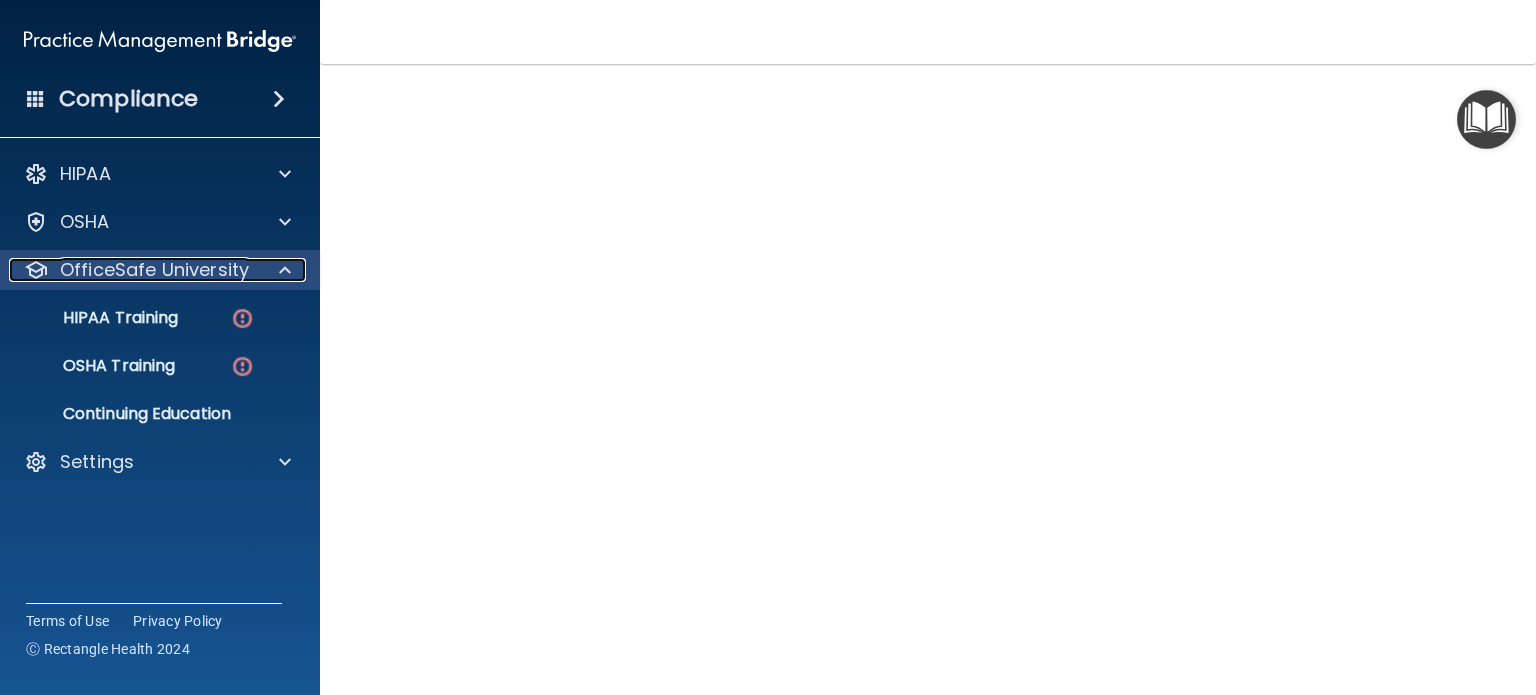 click at bounding box center [285, 270] 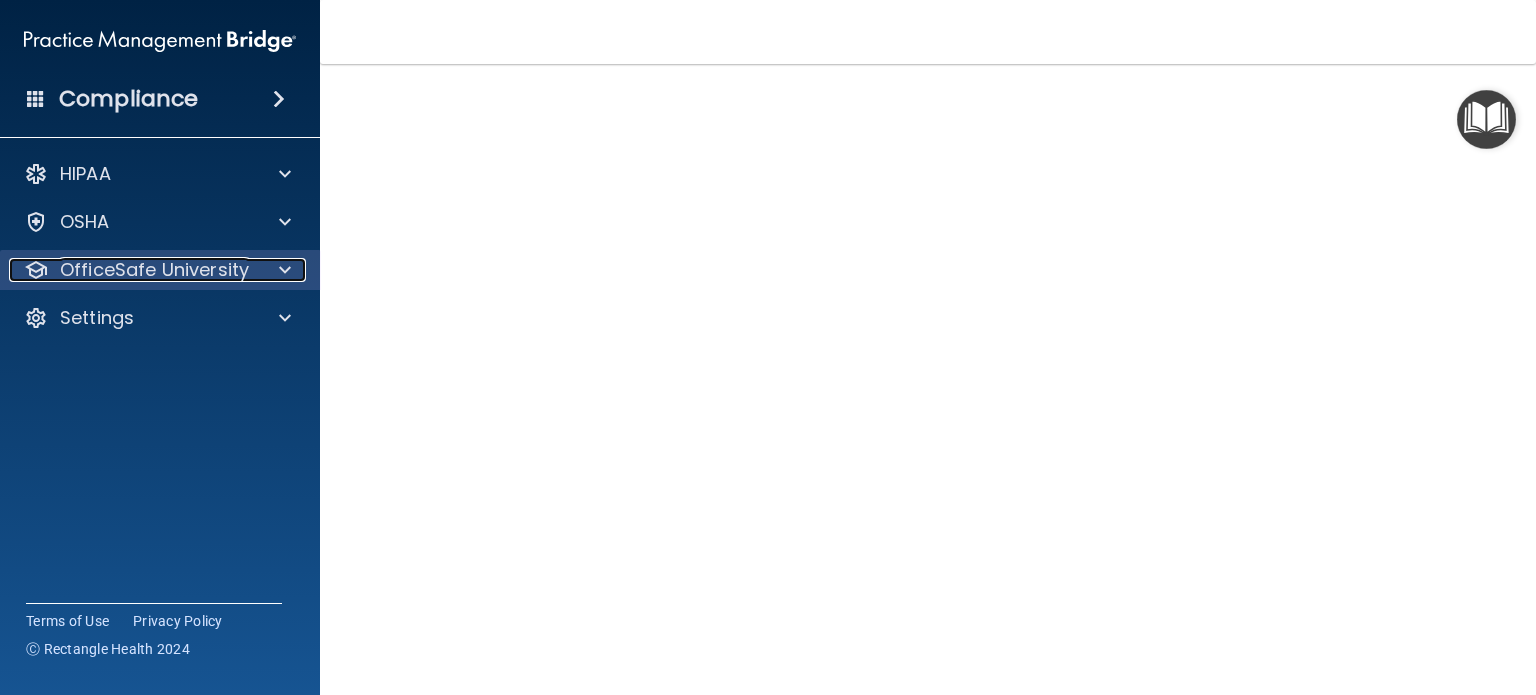 click at bounding box center [282, 270] 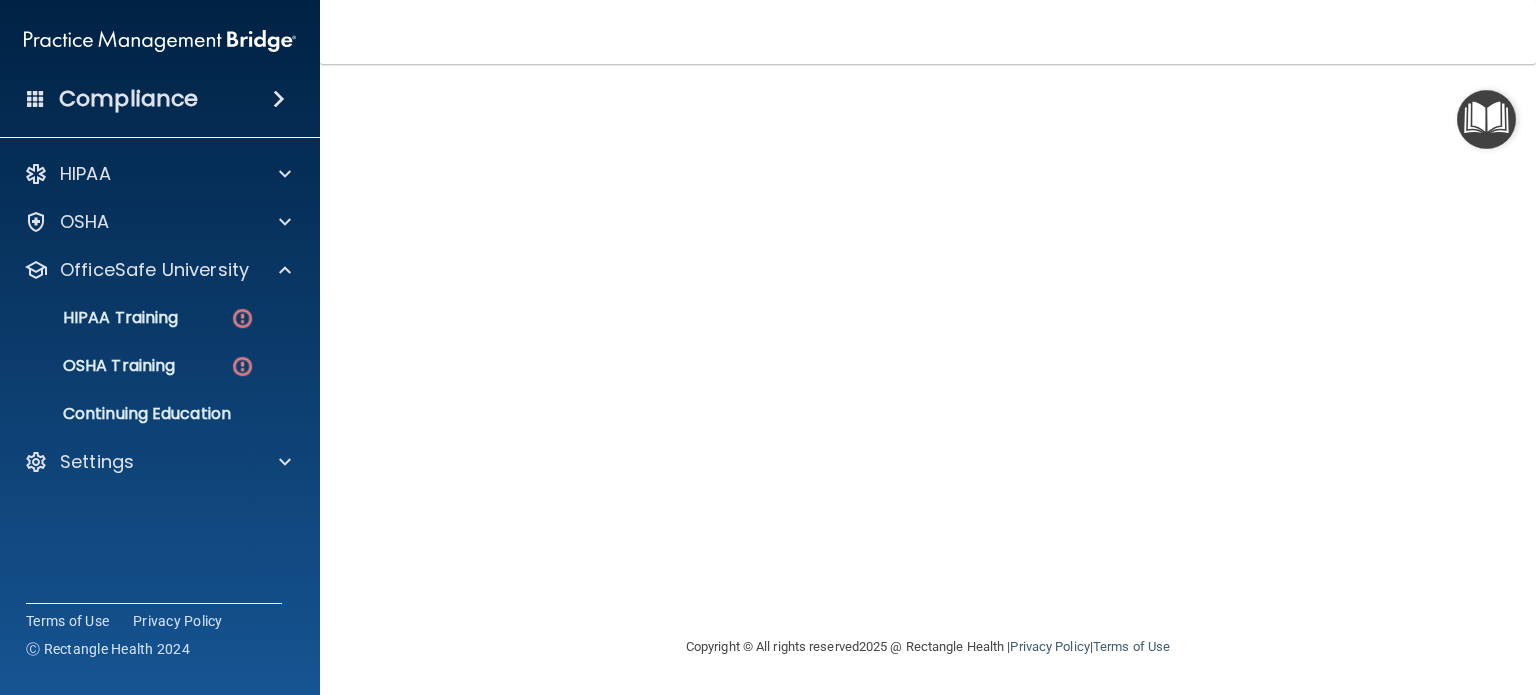 scroll, scrollTop: 0, scrollLeft: 0, axis: both 